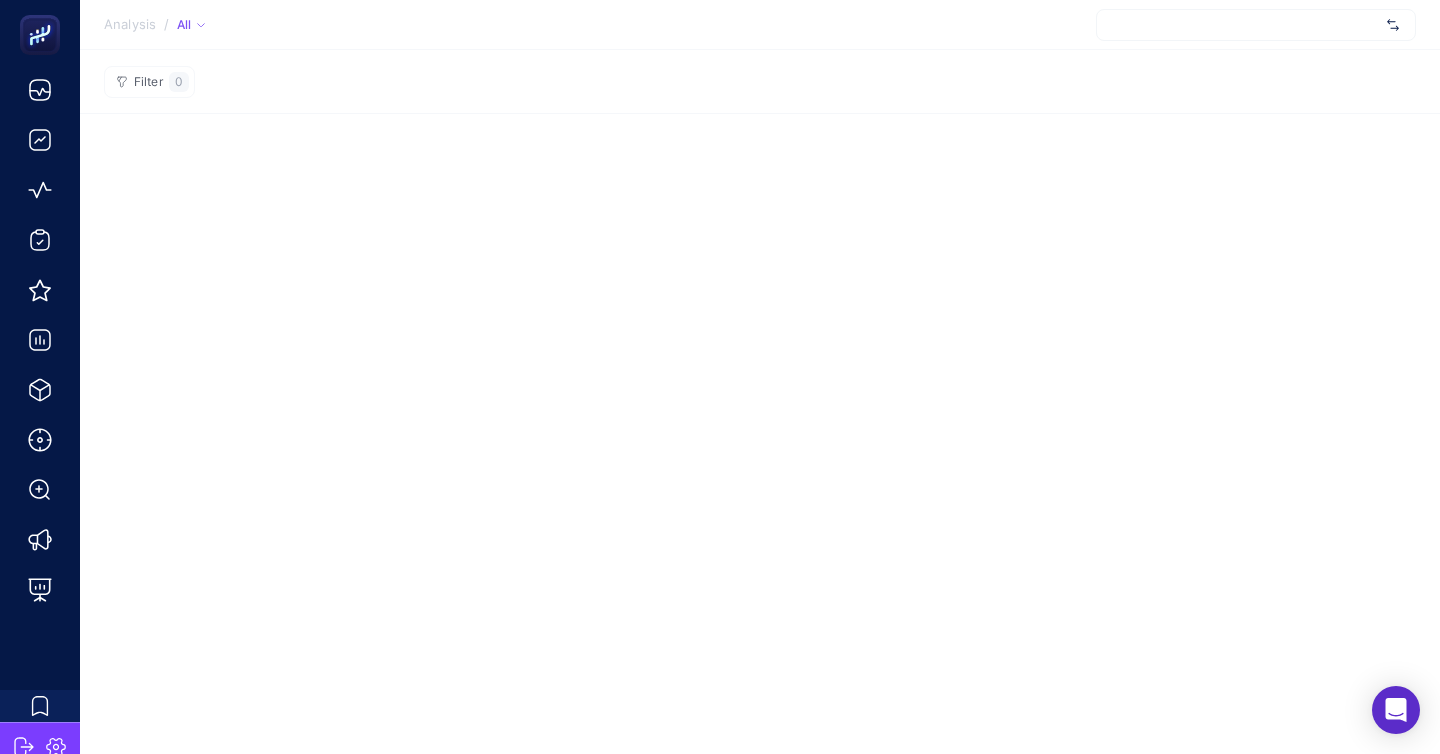 scroll, scrollTop: 0, scrollLeft: 0, axis: both 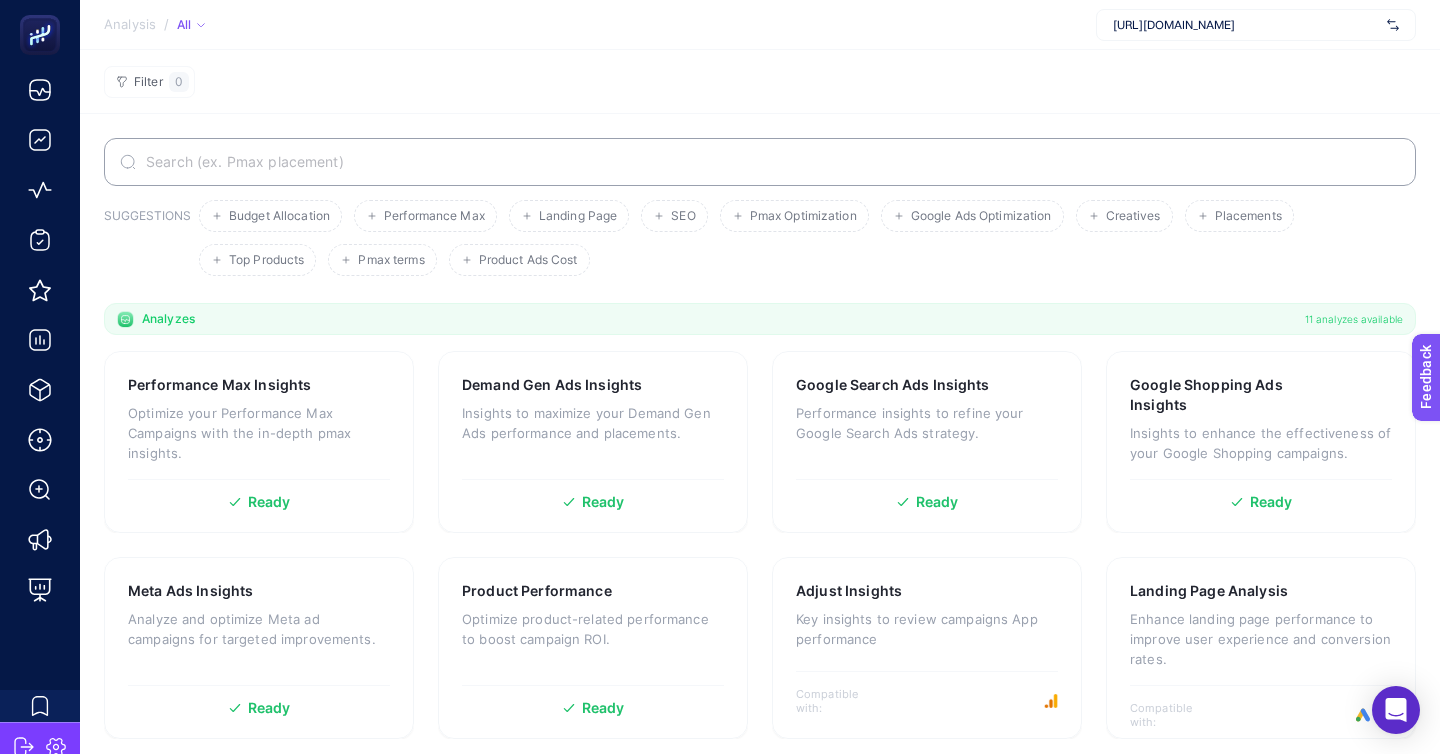 click on "[URL][DOMAIN_NAME]" at bounding box center (1256, 25) 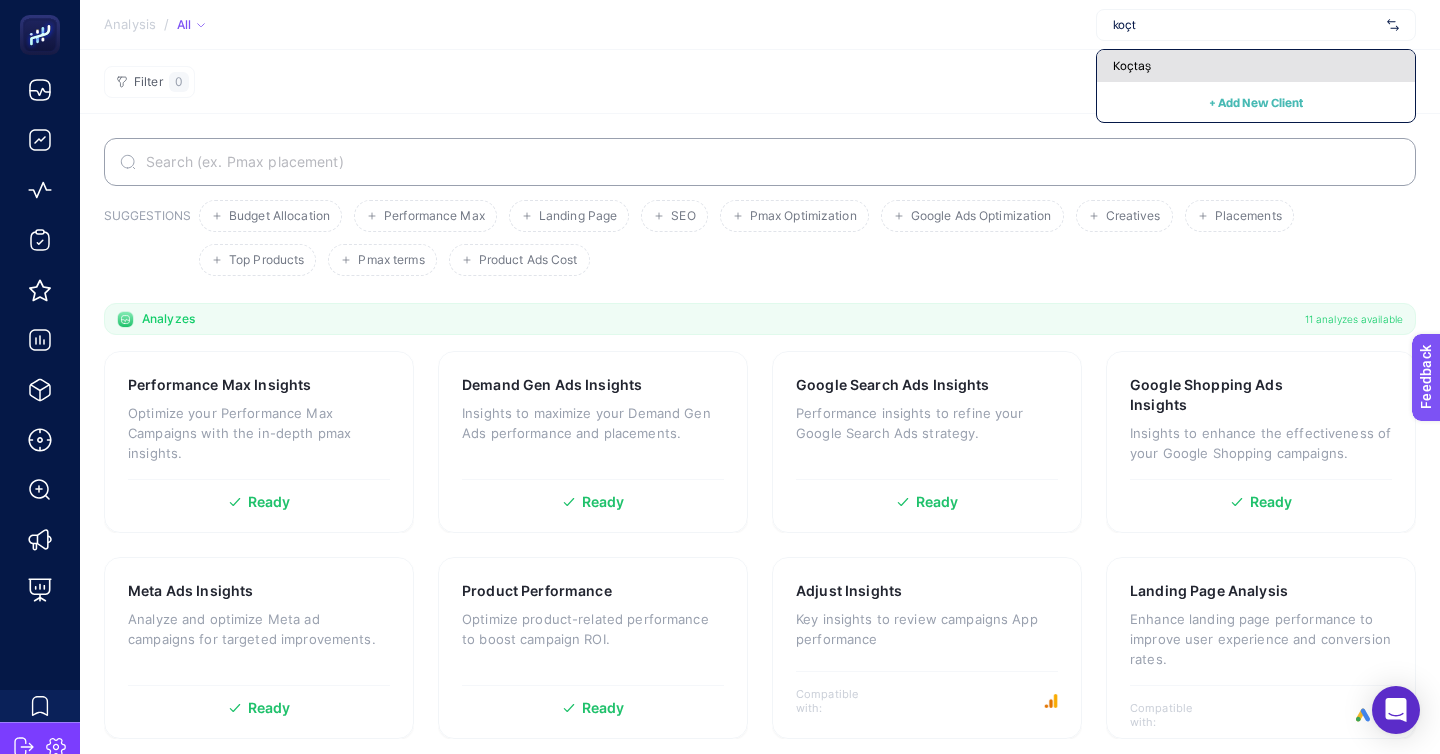 type on "koçt" 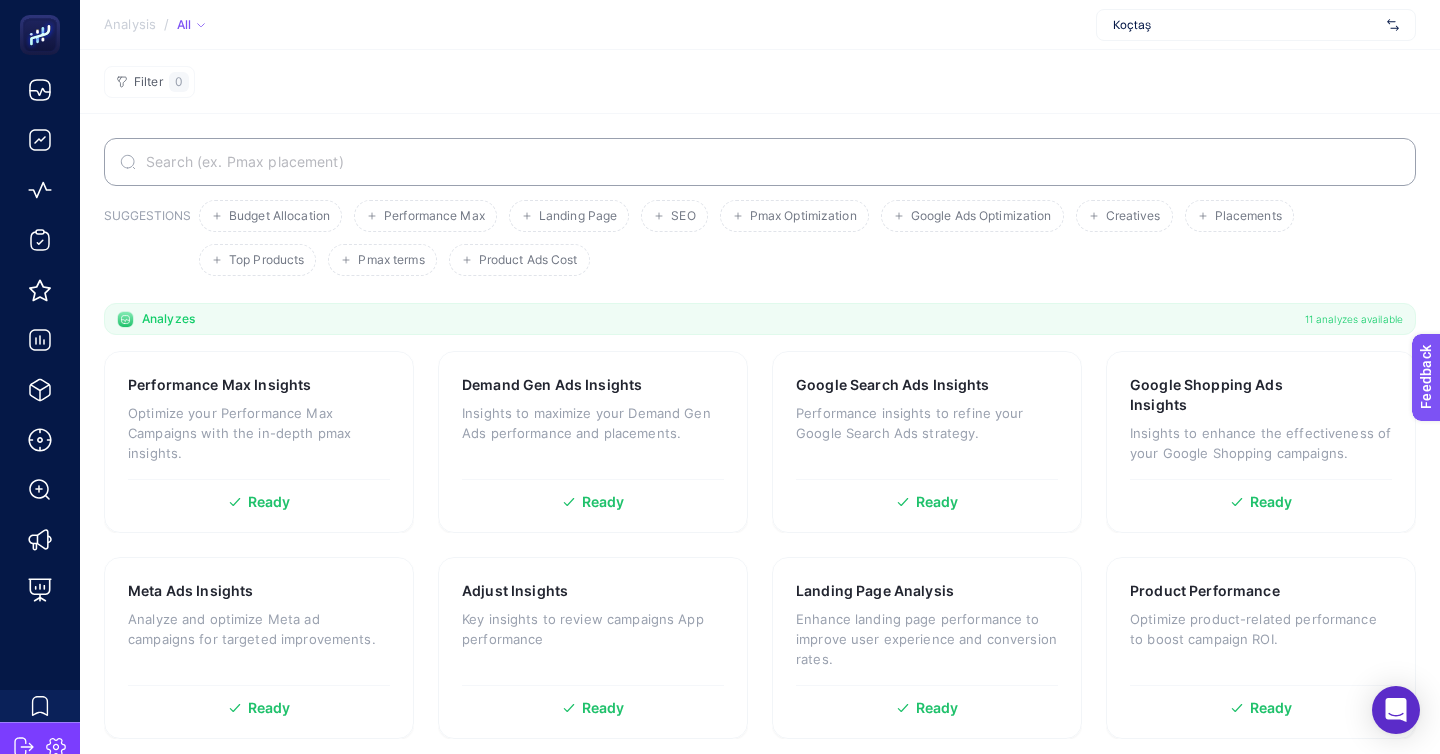click on "Koçtaş" at bounding box center [1246, 25] 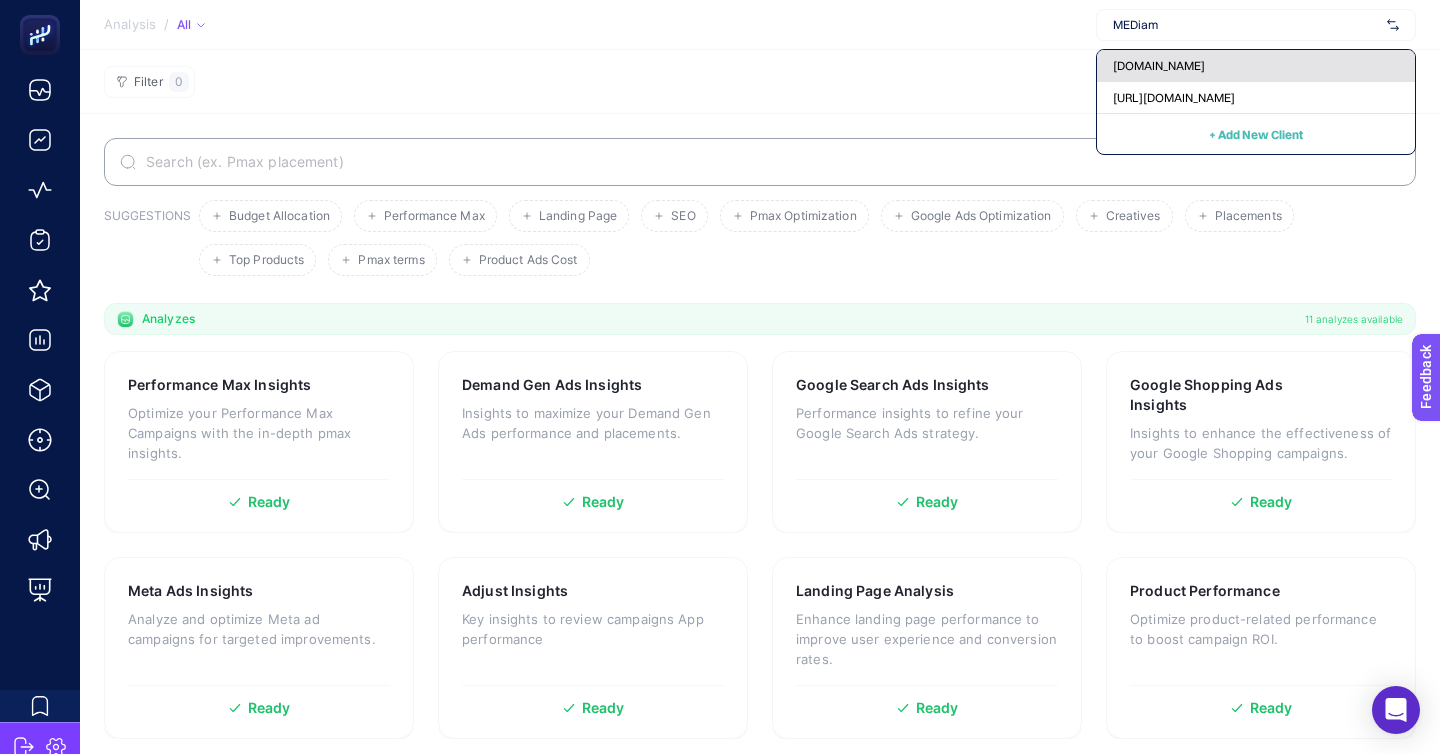 type on "MEDiam" 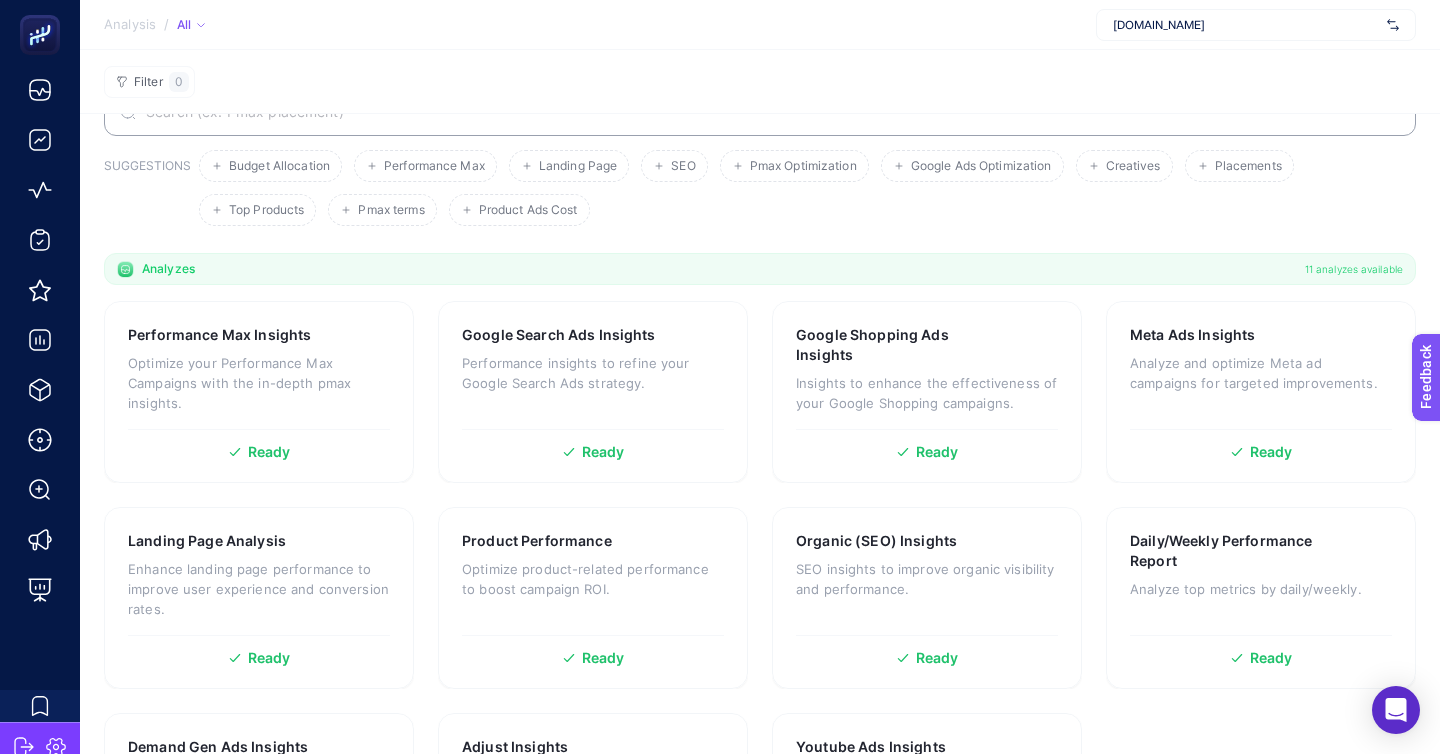 scroll, scrollTop: 69, scrollLeft: 0, axis: vertical 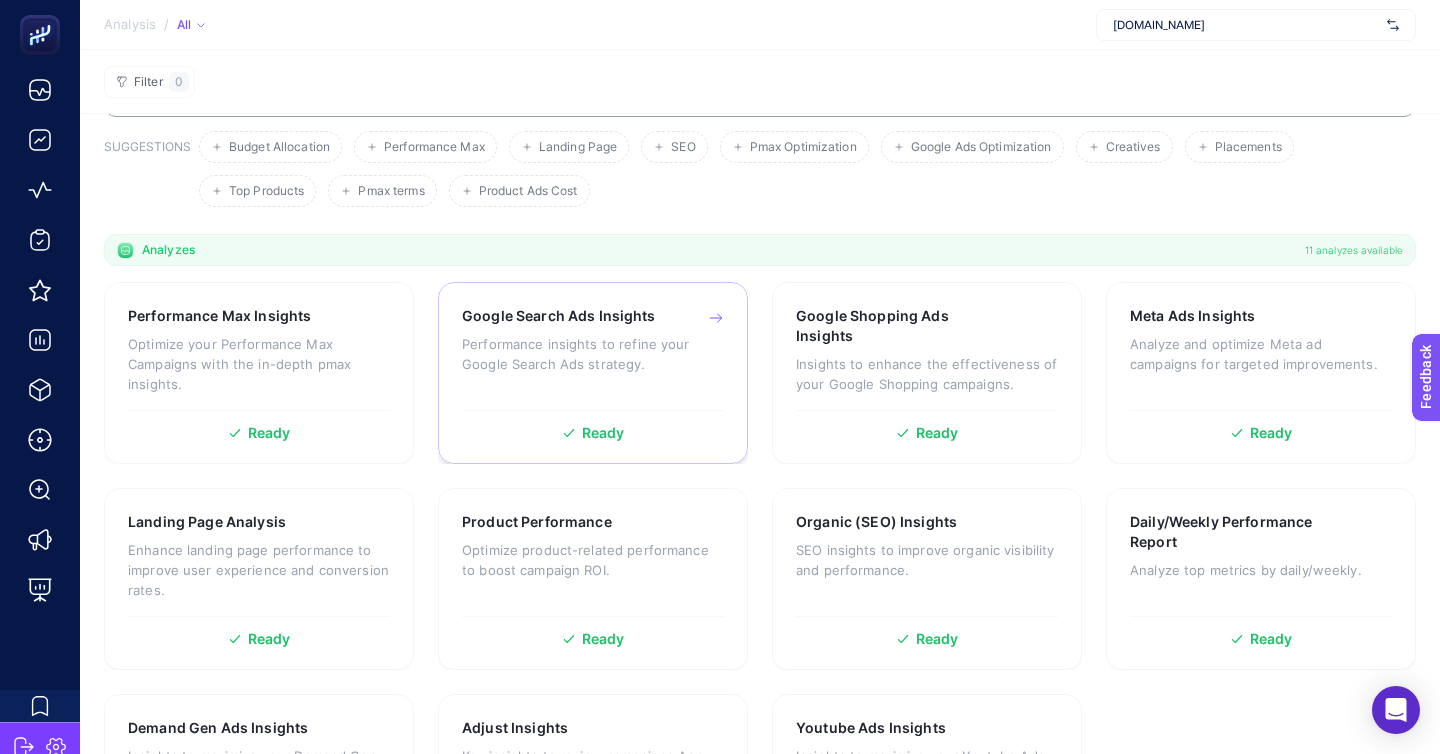 click on "Google Search Ads Insights Performance insights to refine your Google Search Ads strategy.  Ready" at bounding box center [593, 373] 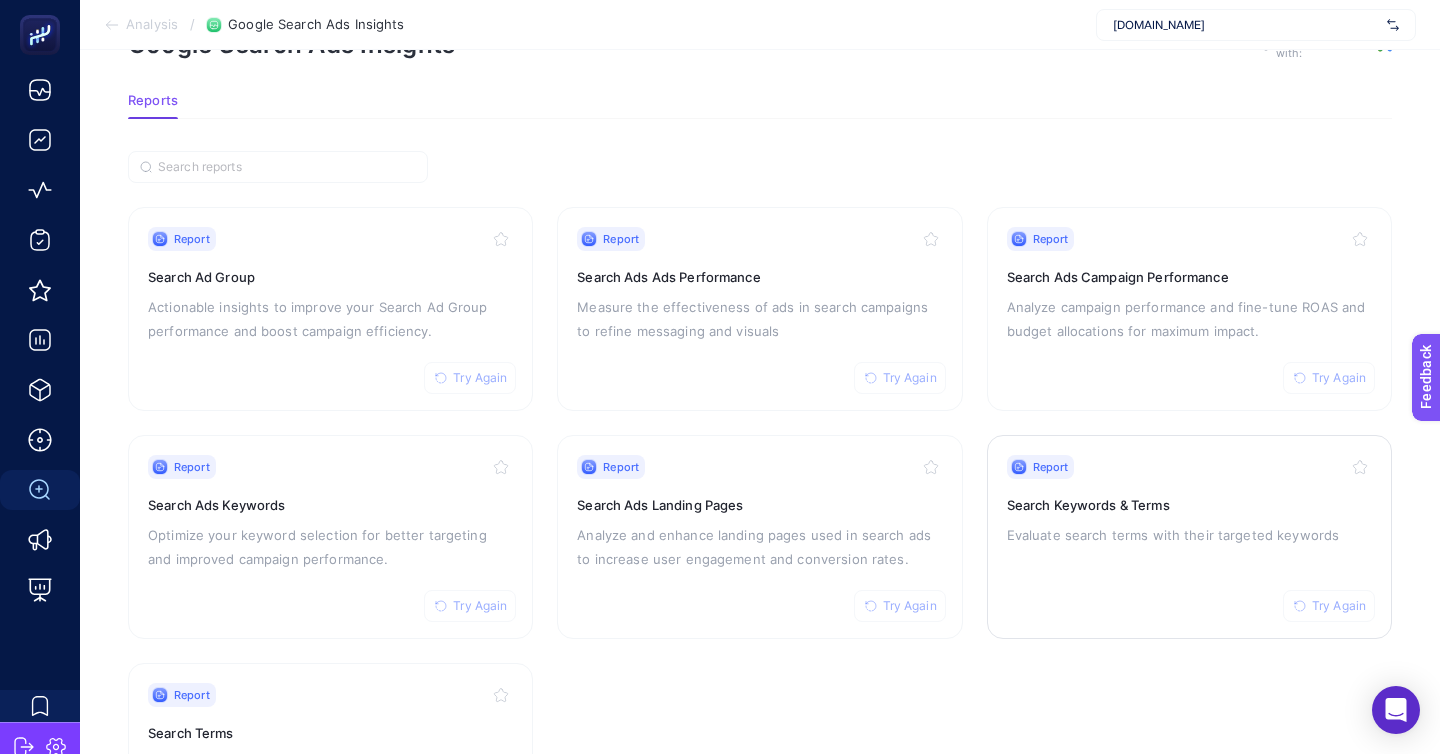 click on "Report Try Again Search Keywords & Terms Evaluate search terms with their targeted keywords" 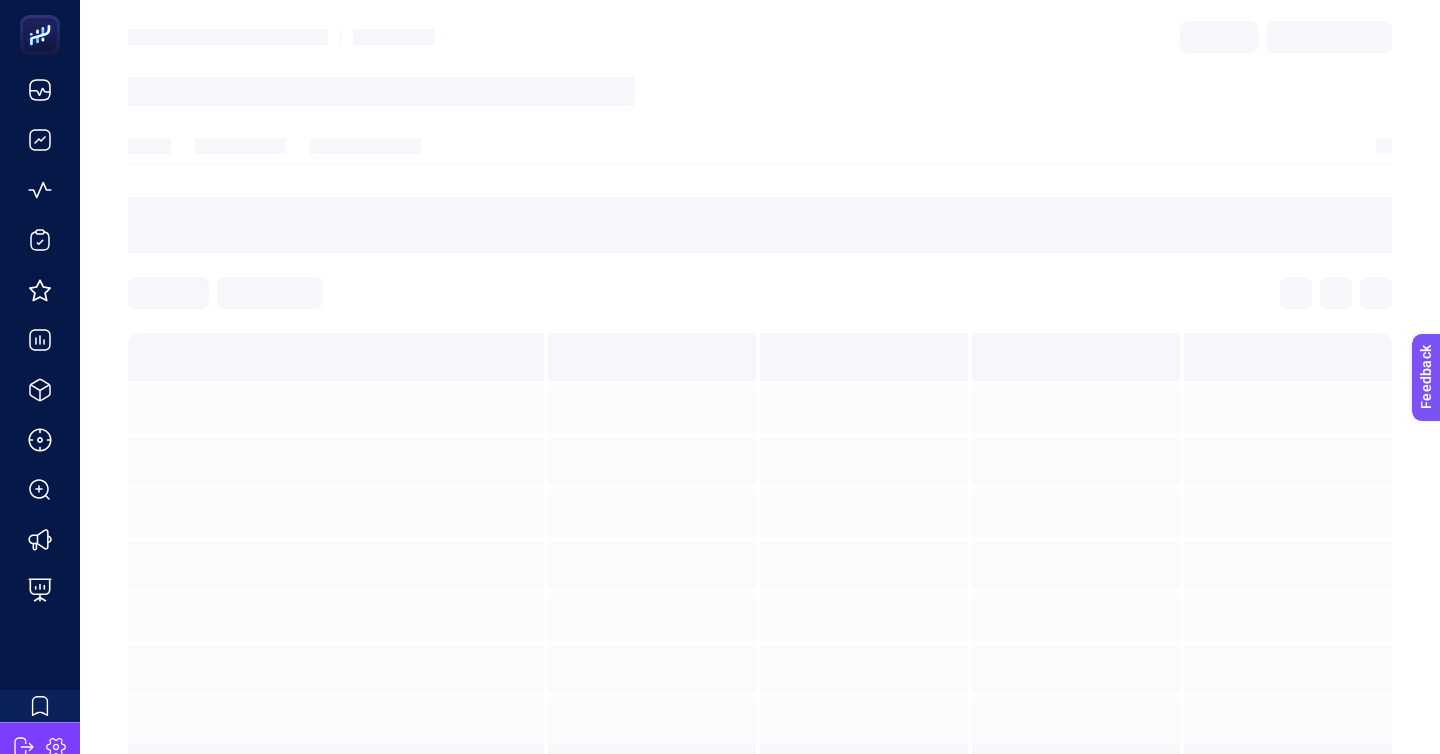 scroll, scrollTop: 0, scrollLeft: 0, axis: both 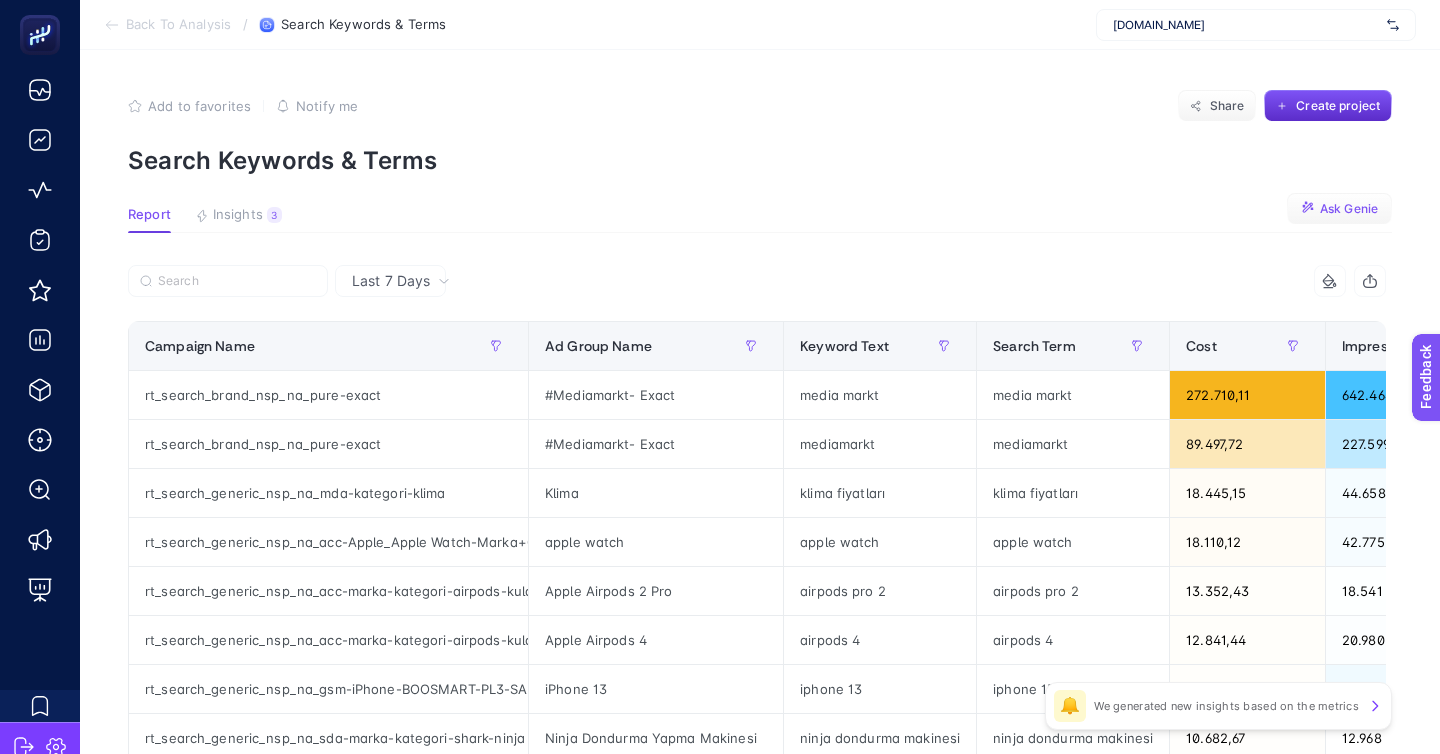 click on "Ask Genie" 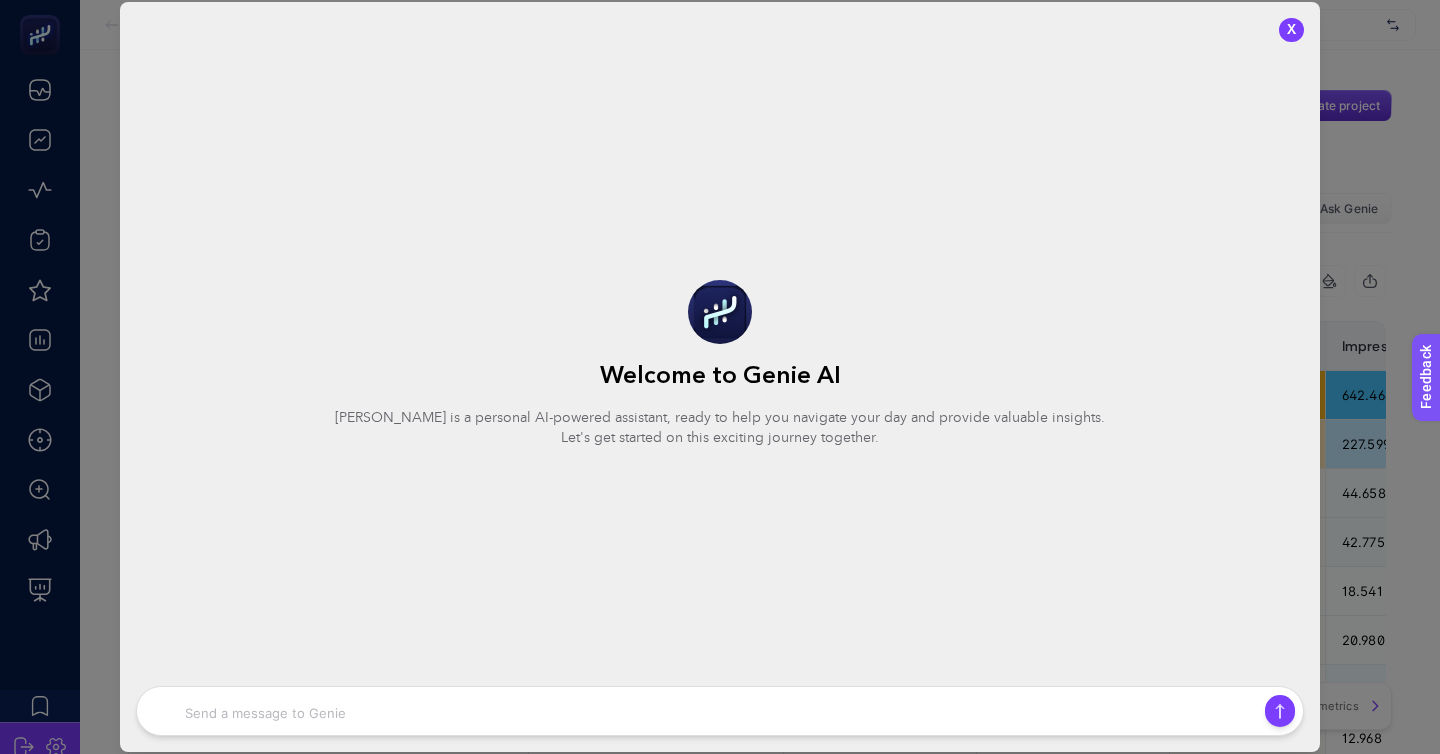 click at bounding box center [717, 711] 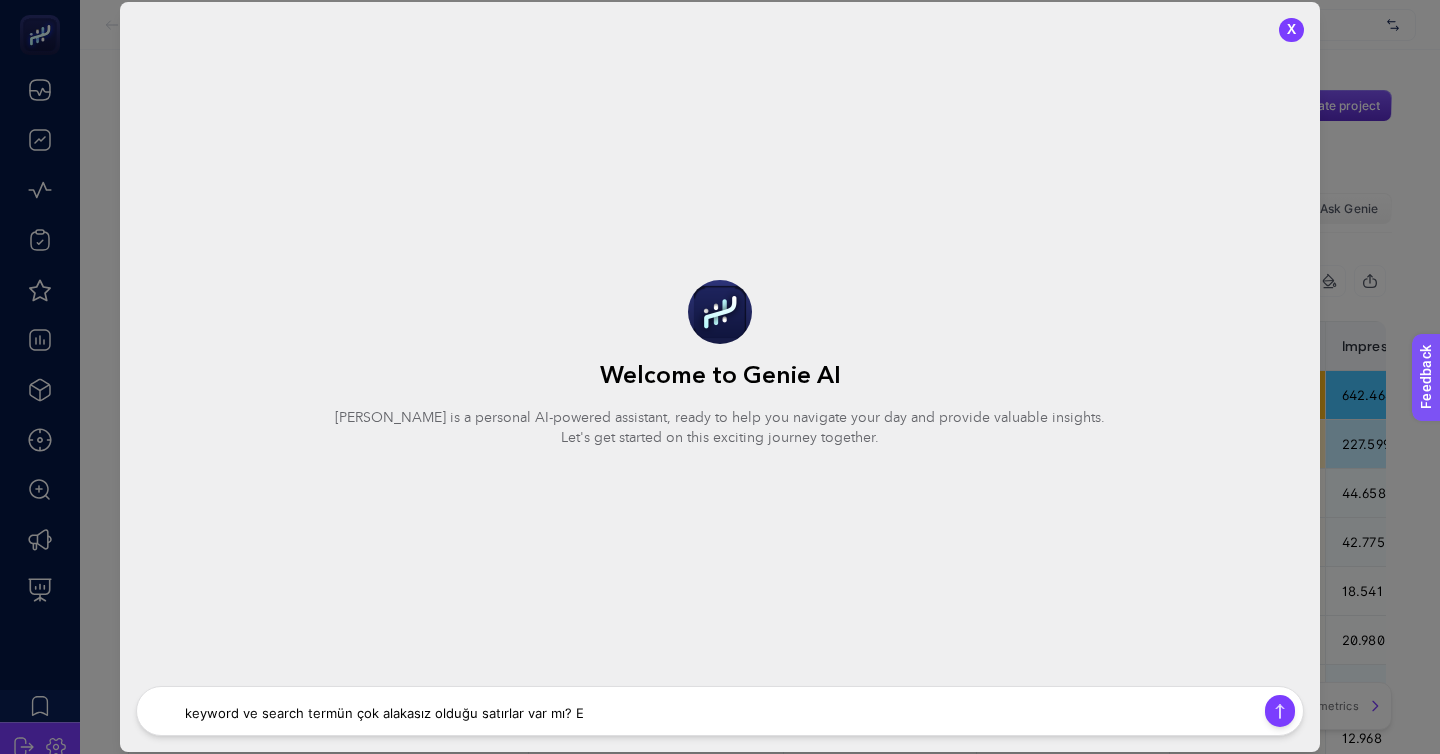 type on "keyword ve search termün çok alakasız olduğu satırlar var mı?" 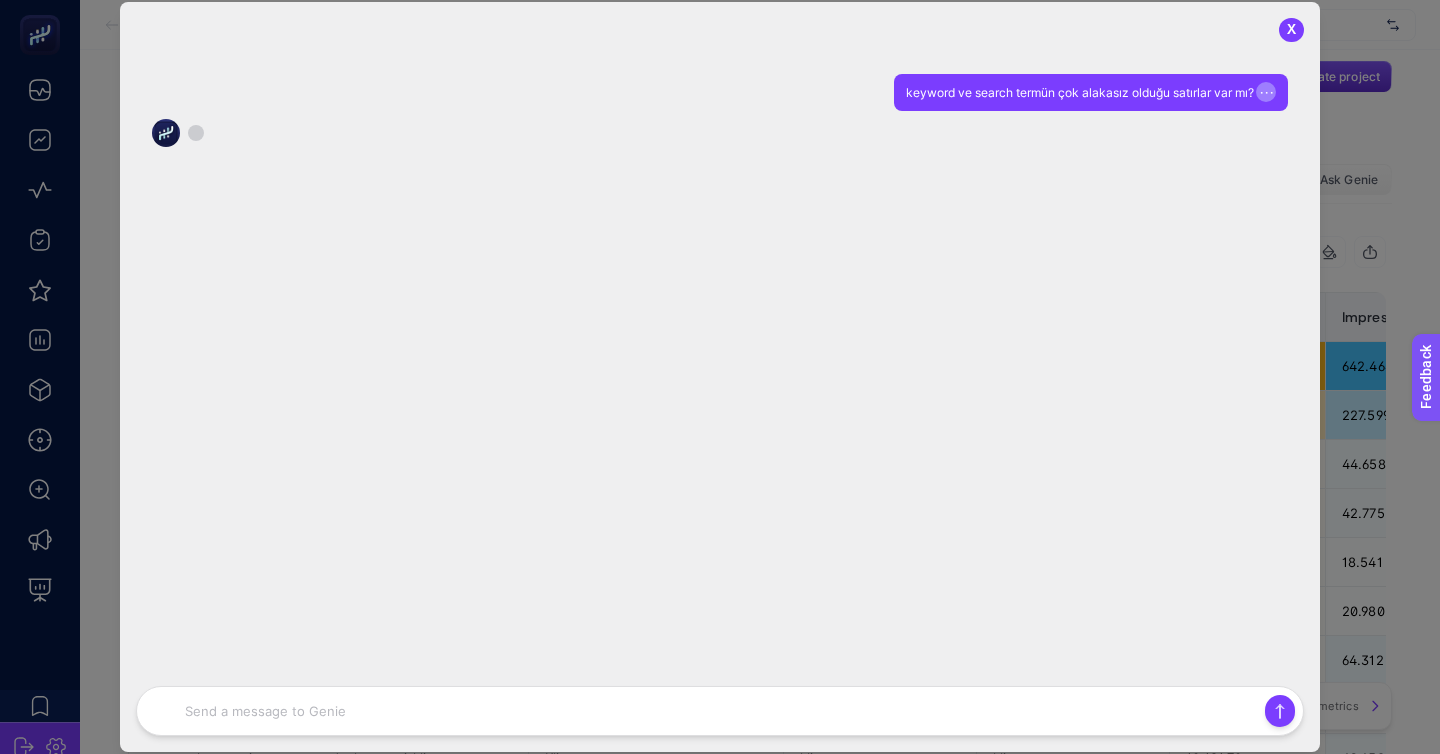 scroll, scrollTop: 33, scrollLeft: 0, axis: vertical 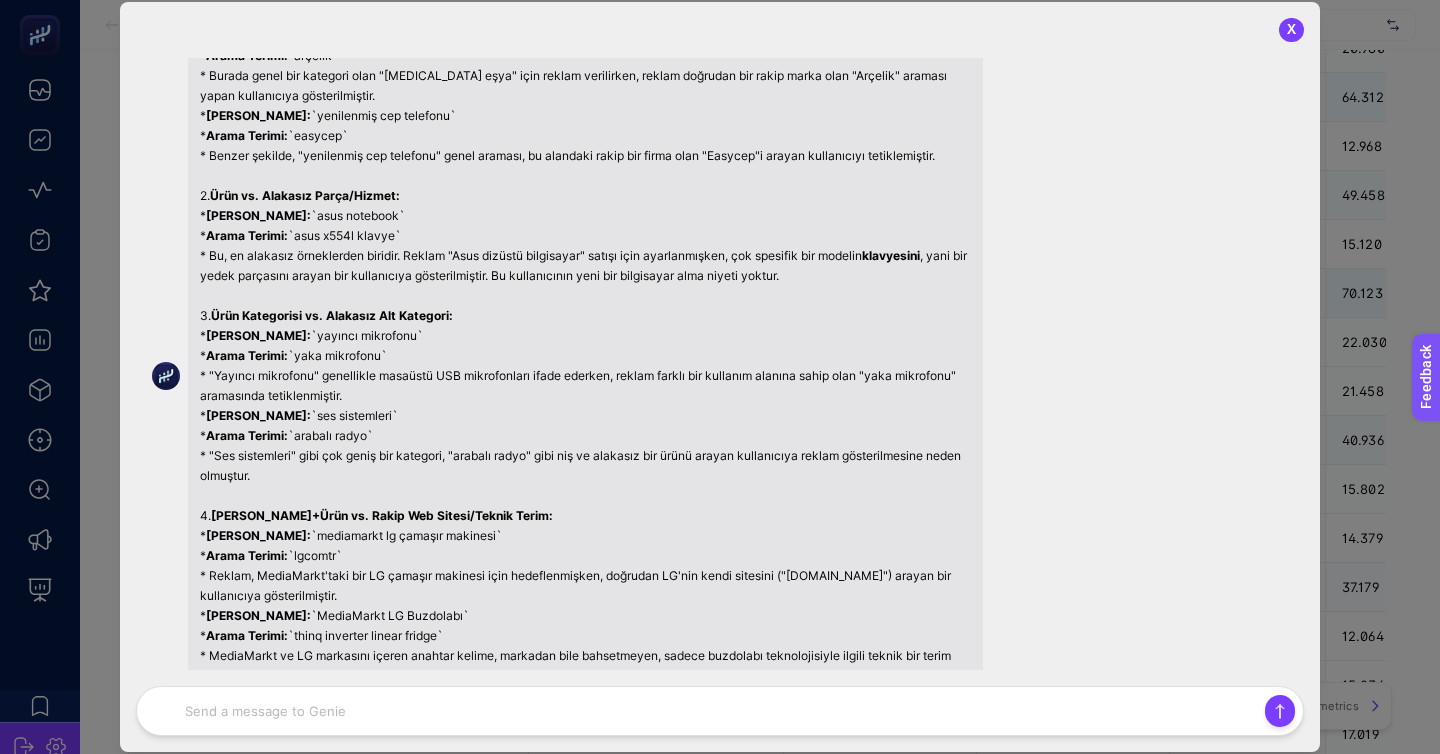 click at bounding box center (717, 711) 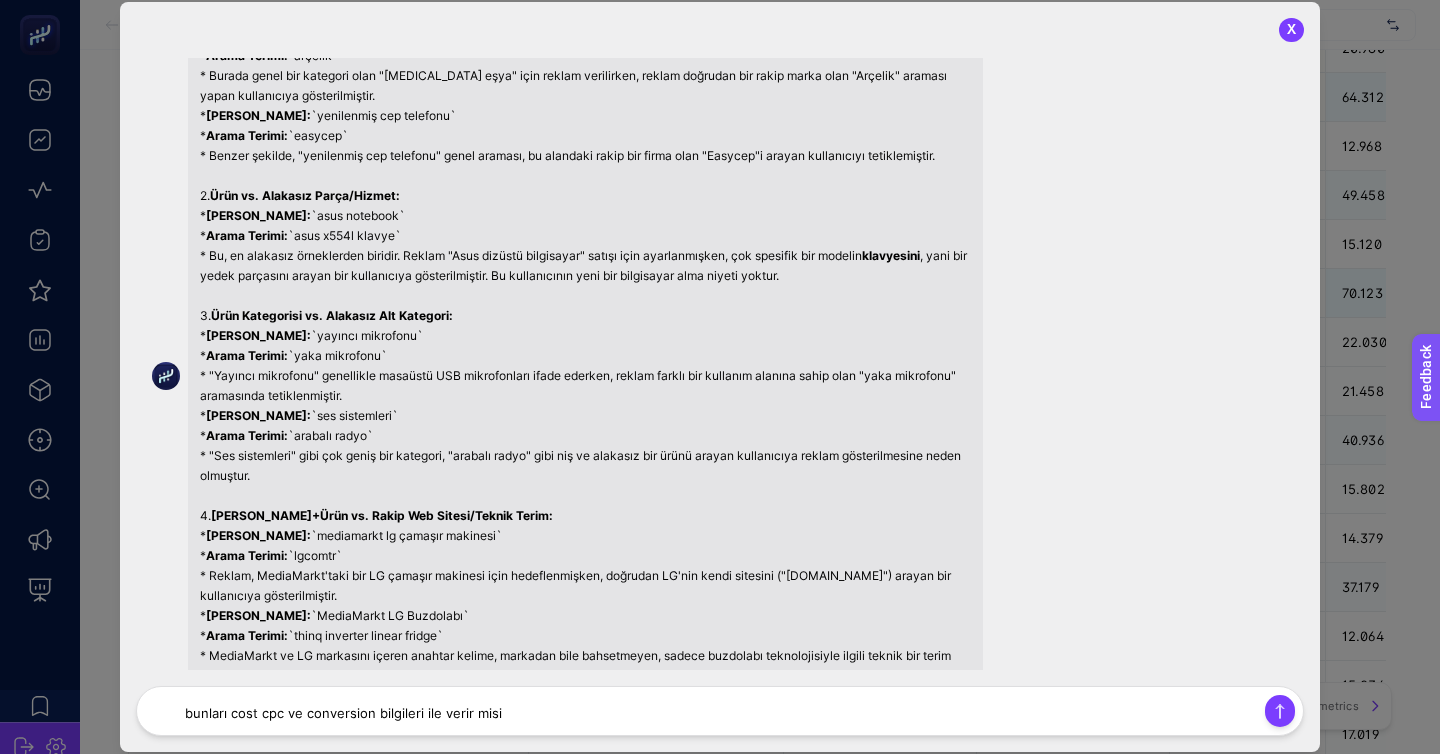 type on "bunları cost cpc ve conversion bilgileri ile verir misin" 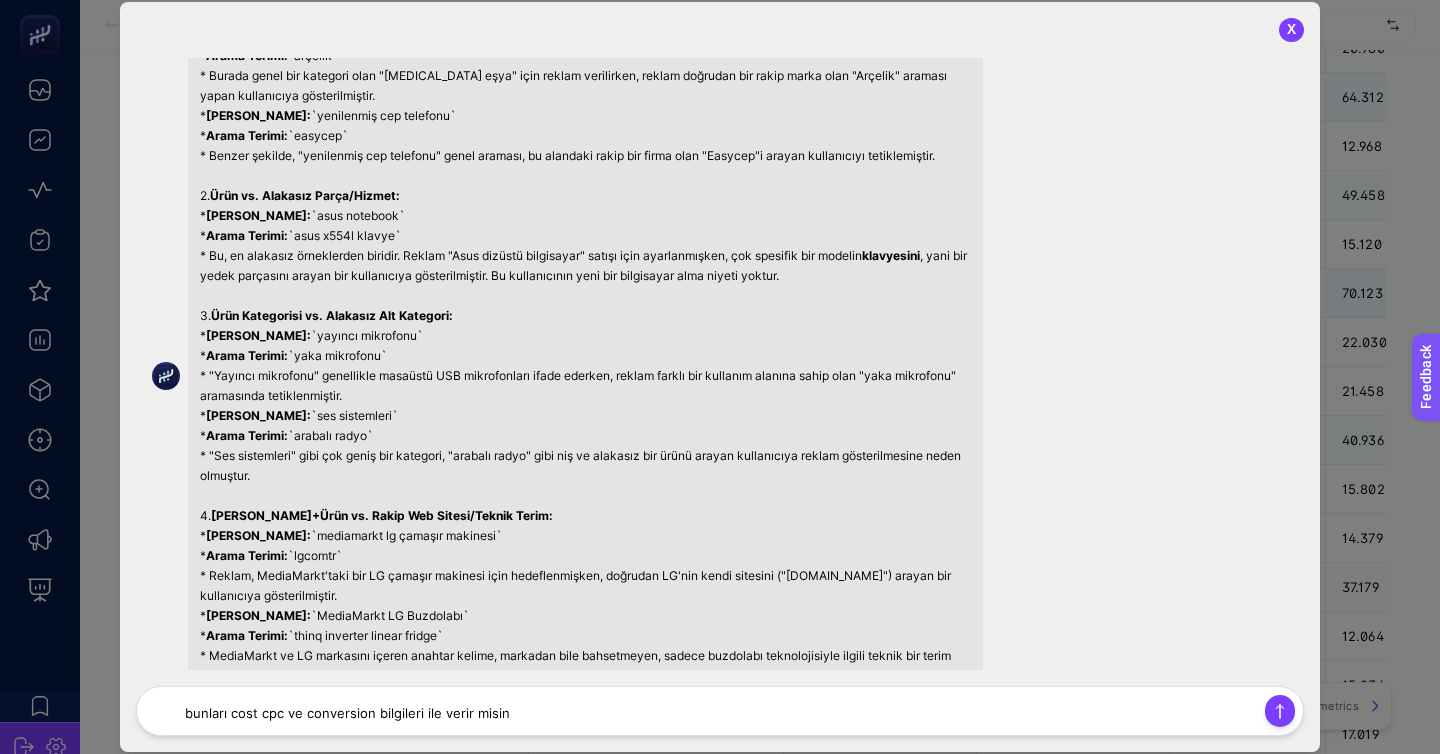 type 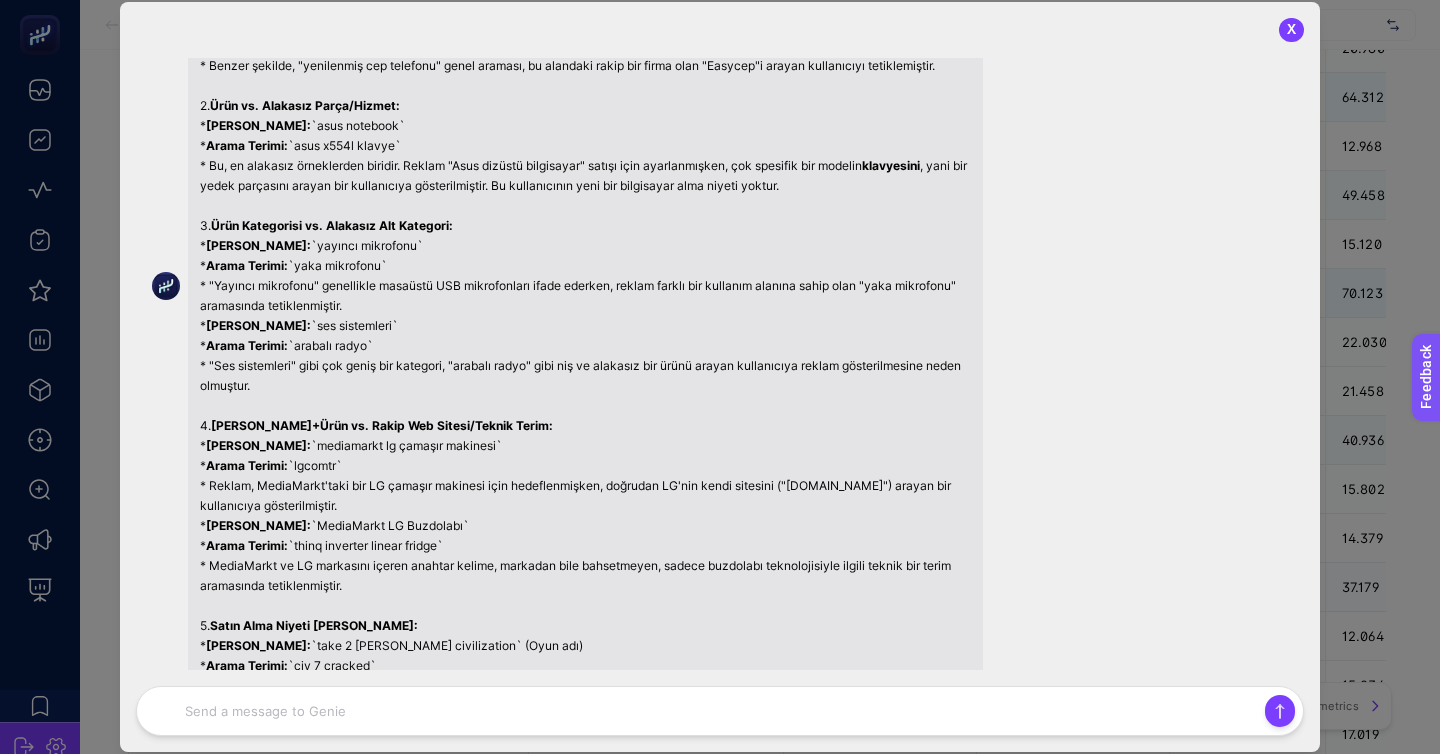 scroll, scrollTop: 361, scrollLeft: 0, axis: vertical 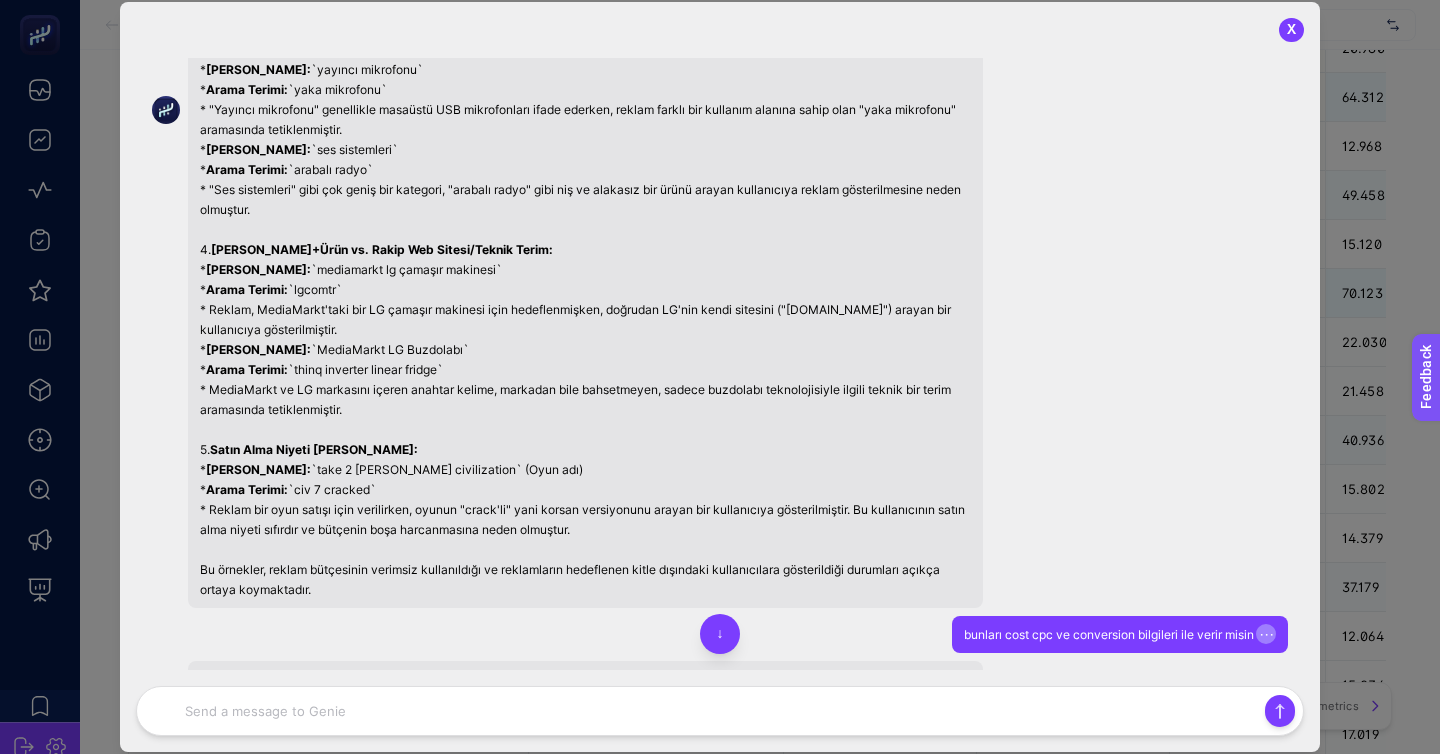 drag, startPoint x: 803, startPoint y: 651, endPoint x: 179, endPoint y: 496, distance: 642.96265 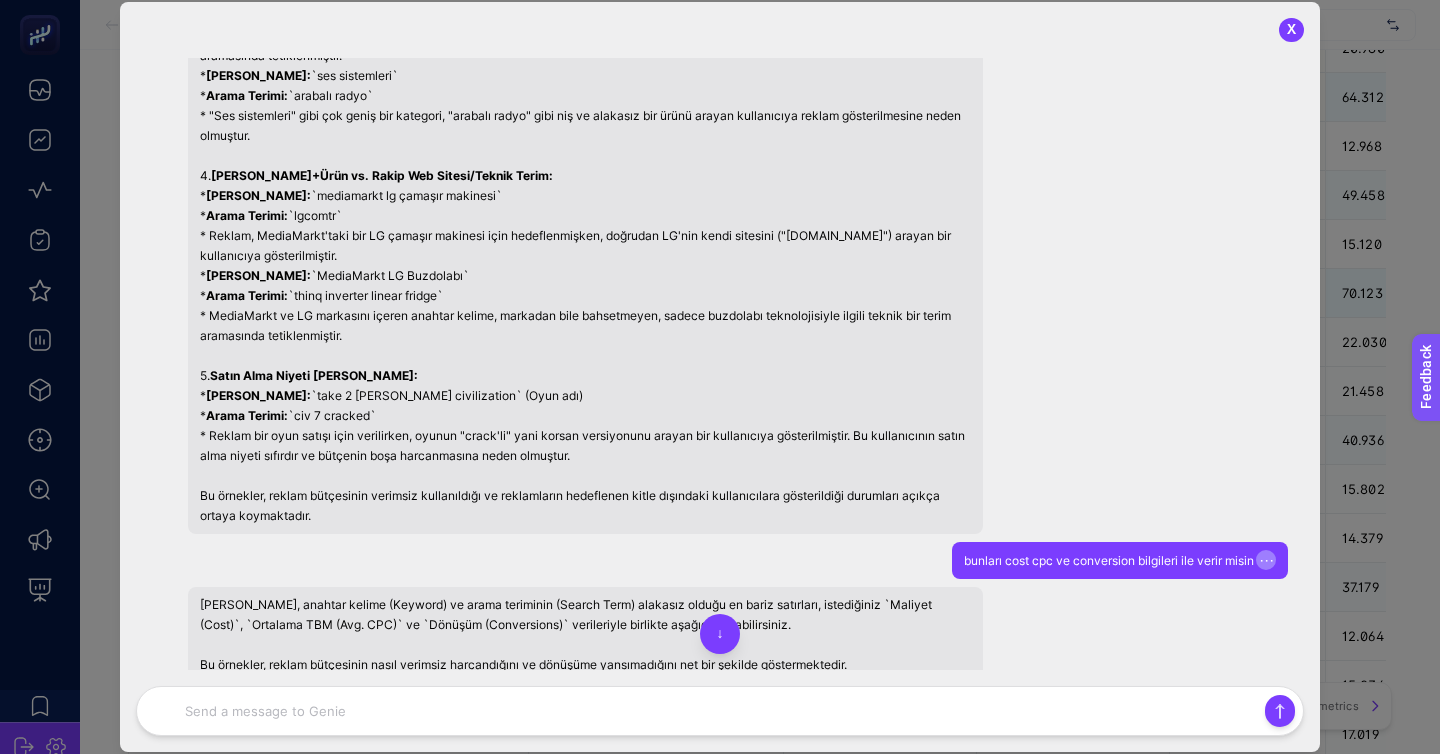 scroll, scrollTop: 590, scrollLeft: 0, axis: vertical 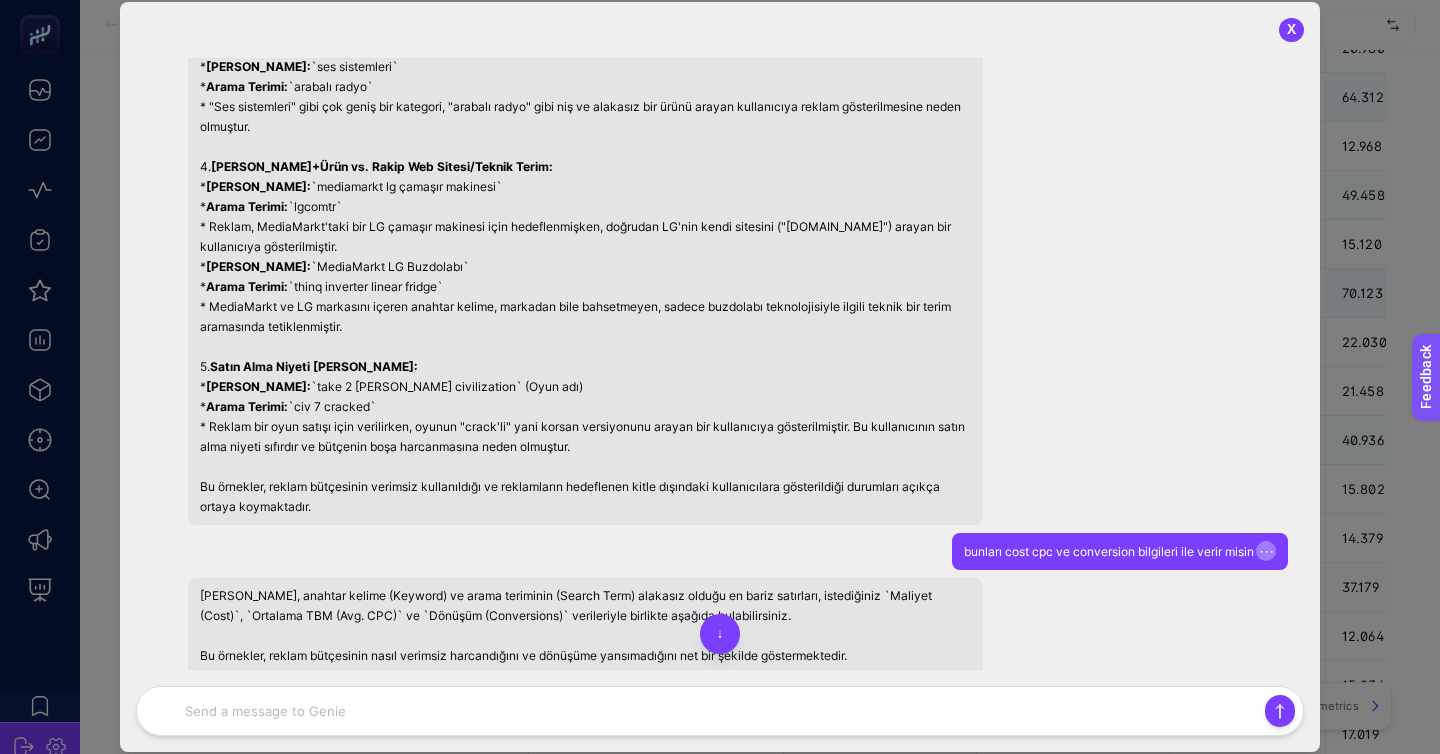 copy on "Lo ipsumdol, sitame consectetu adipi elitsedd eiusmodtempo in utlabore etdoloremagna ali eni adminim veniamquisnost. --- ### Exercita 3: Ulla Laborisnis al. Exeac Conse / Duisaute Ir inrepre, volup vel esse cillumfugi null pariat excepteurs, occae cupidata nonpr suntcul quio deseruntm animid estlaborumper undeomnisist. *    Natuser Volupt:  `accus dolo` *    Lauda Totamr:  `aperiam`     *    Eaqueip:         *    Quaeabi (Inve):  3768.62 VE         *    Quasiarc BEA (Vit. DIC):  1.02 EX         *    Nemoeni (Ipsamquiavo):  9     *    Aspern:  Autod fug consequu magn "dolor eosr" sequ nesciunt 4331.41 NE, porroqui dolor adipi numq "Eiusmod" temporaincid magnamquaer. Etiammi soluta nobiseli optioc 5 nihilim quoplace, facer po assum repellen Tempori autemq of debitisrer neces saepeeve volu repudiandaere itaqueear. *    Hictene Sapien:  `delectusre vol maioresa` *    Perfe Dolori:  `asperio`     *    Repella:         *    Minimno (Exer):  1963.22 UL         *    Corporis SUS (Lab. ALI):  3.32 CO         *    C..." 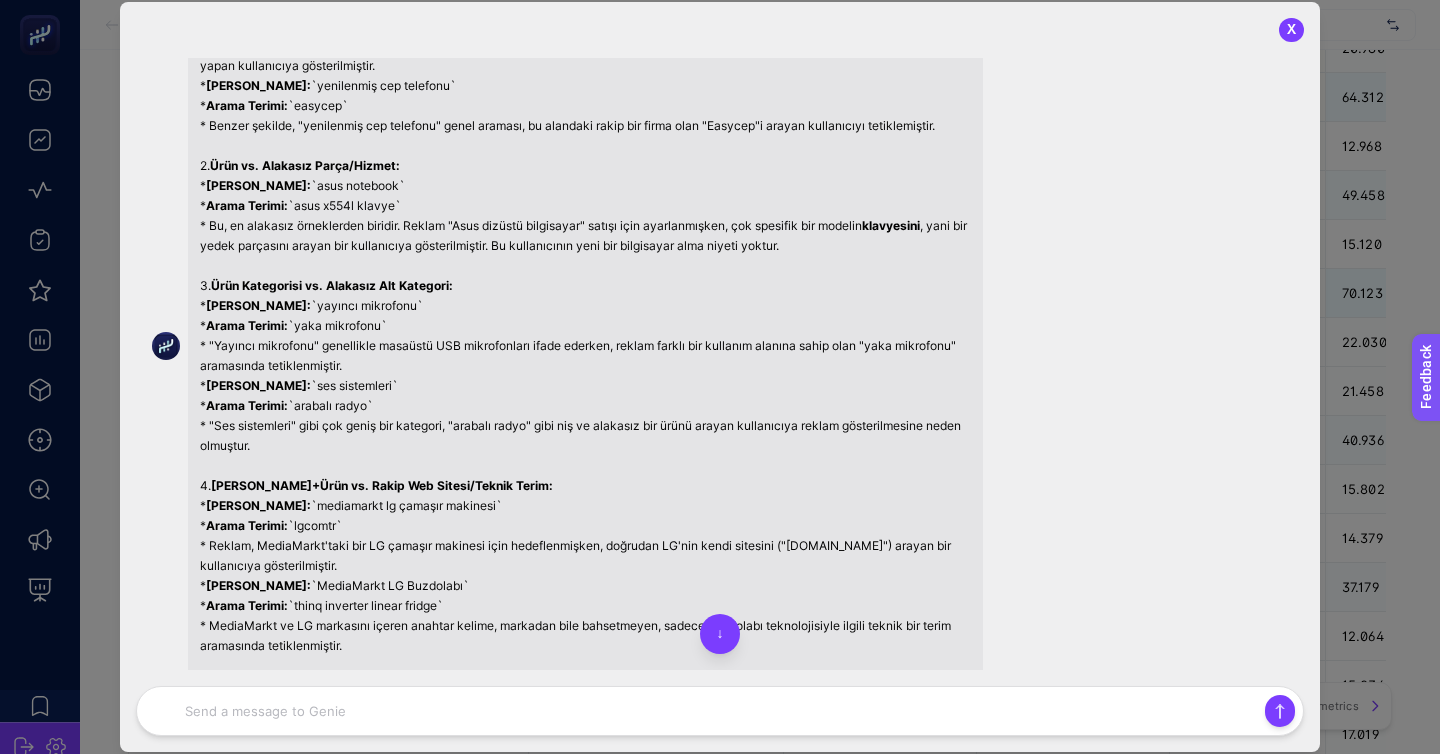 scroll, scrollTop: 0, scrollLeft: 0, axis: both 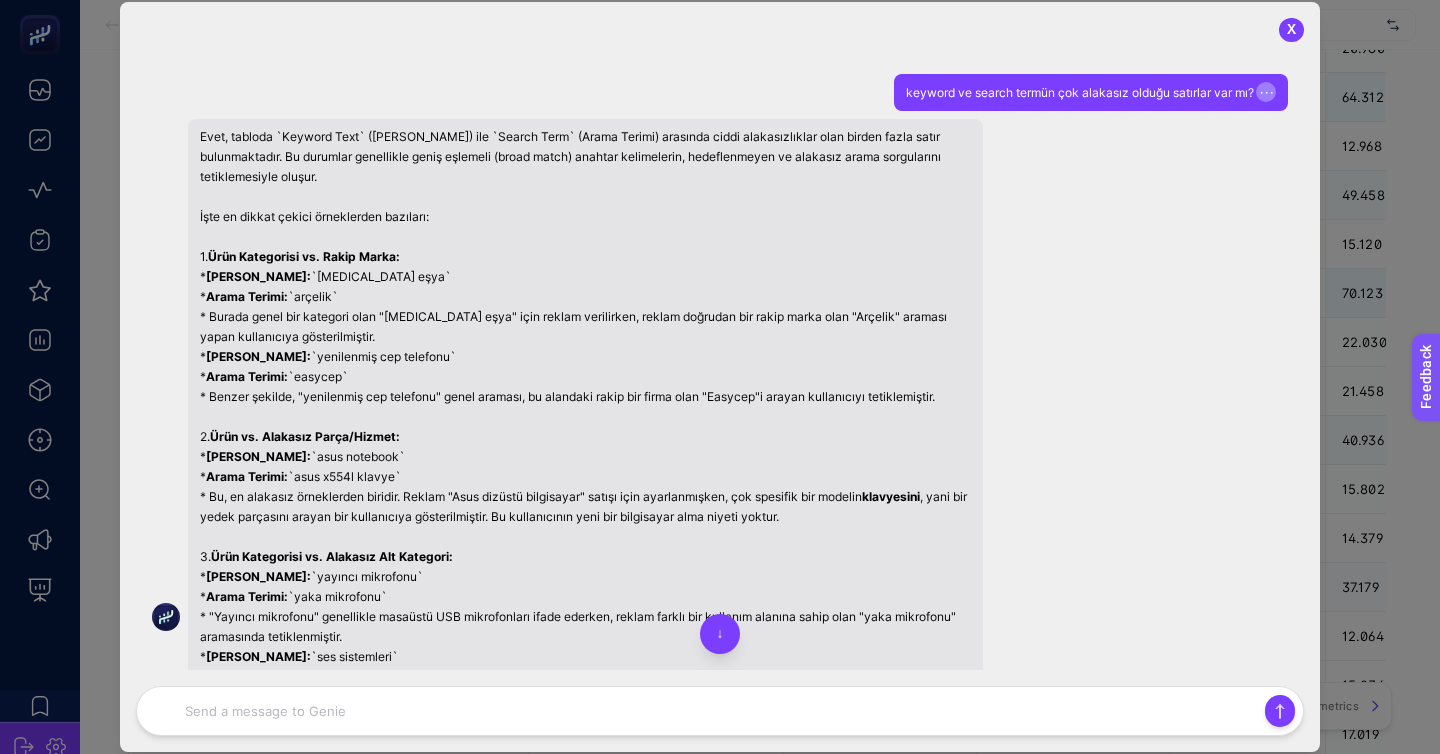 click on "keyword ve search termün çok alakasız olduğu satırlar var mı?  ⋯" at bounding box center [1091, 92] 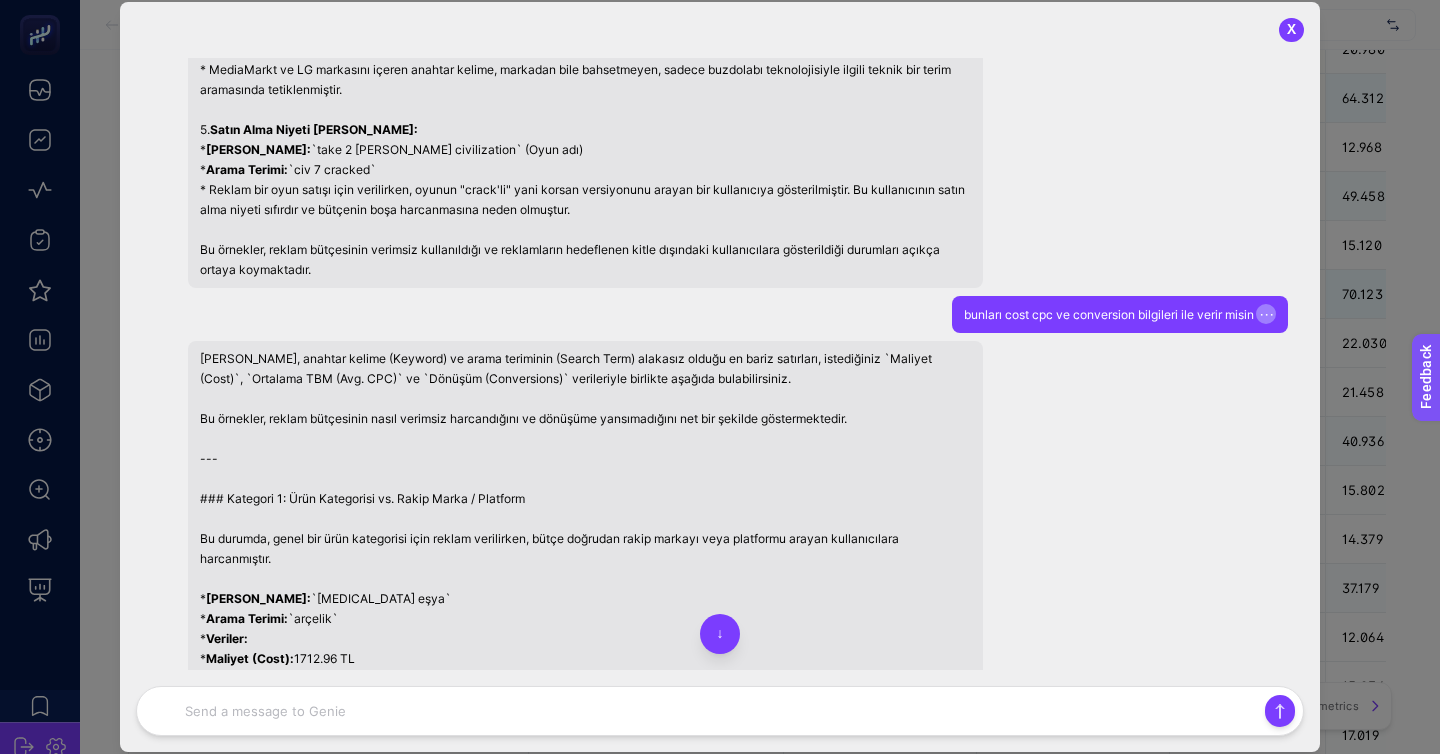 scroll, scrollTop: 814, scrollLeft: 0, axis: vertical 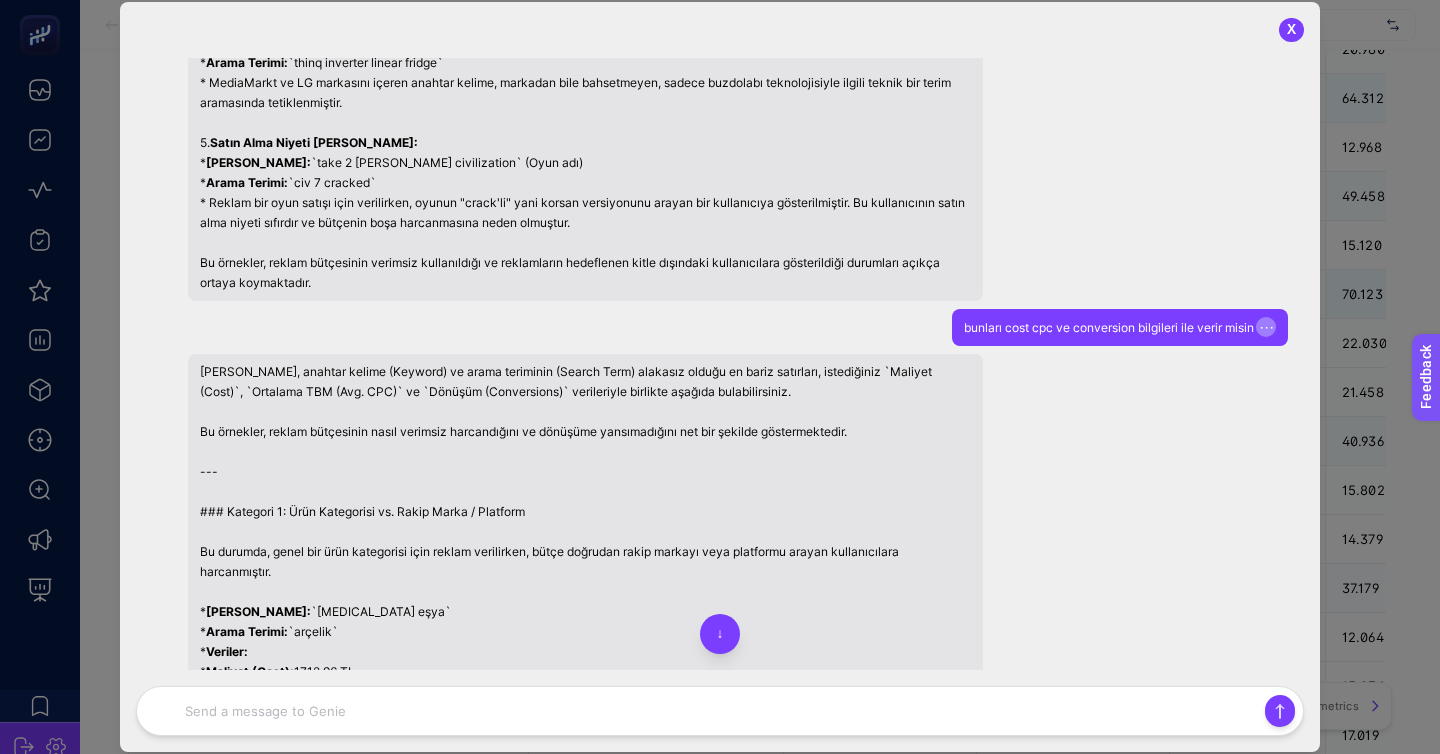 click on "Elbette, anahtar kelime (Keyword) ve arama teriminin (Search Term) alakasız olduğu en bariz satırları, istediğiniz `Maliyet (Cost)`, `Ortalama TBM (Avg. CPC)` ve `Dönüşüm (Conversions)` verileriyle birlikte aşağıda bulabilirsiniz. Bu örnekler, reklam bütçesinin nasıl verimsiz harcandığını ve dönüşüme yansımadığını net bir şekilde göstermektedir. --- ### Kategori 1: Ürün Kategorisi vs. Rakip Marka / Platform Bu durumda, genel bir ürün kategorisi için reklam verilirken, bütçe doğrudan rakip markayı veya platformu arayan kullanıcılara harcanmıştır. *    Anahtar Kelime:  `beyaz eşya` *    Arama Terimi:  `arçelik`     *    Veriler:         *    Maliyet (Cost):  1712.96 TL         *    Ortalama TBM (Avg. CPC):  4.19 TL         *    Dönüşüm (Conversions):  4     *    Analiz: *    Anahtar Kelime:  `yenilenmiş cep telefonu` *    Arama Terimi:  `easycep`     *    Veriler:         *    Maliyet (Cost):  3179.06 TL         *    Ortalama TBM (Avg. CPC):  2.07 TL  3 ---  0" at bounding box center [585, 1341] 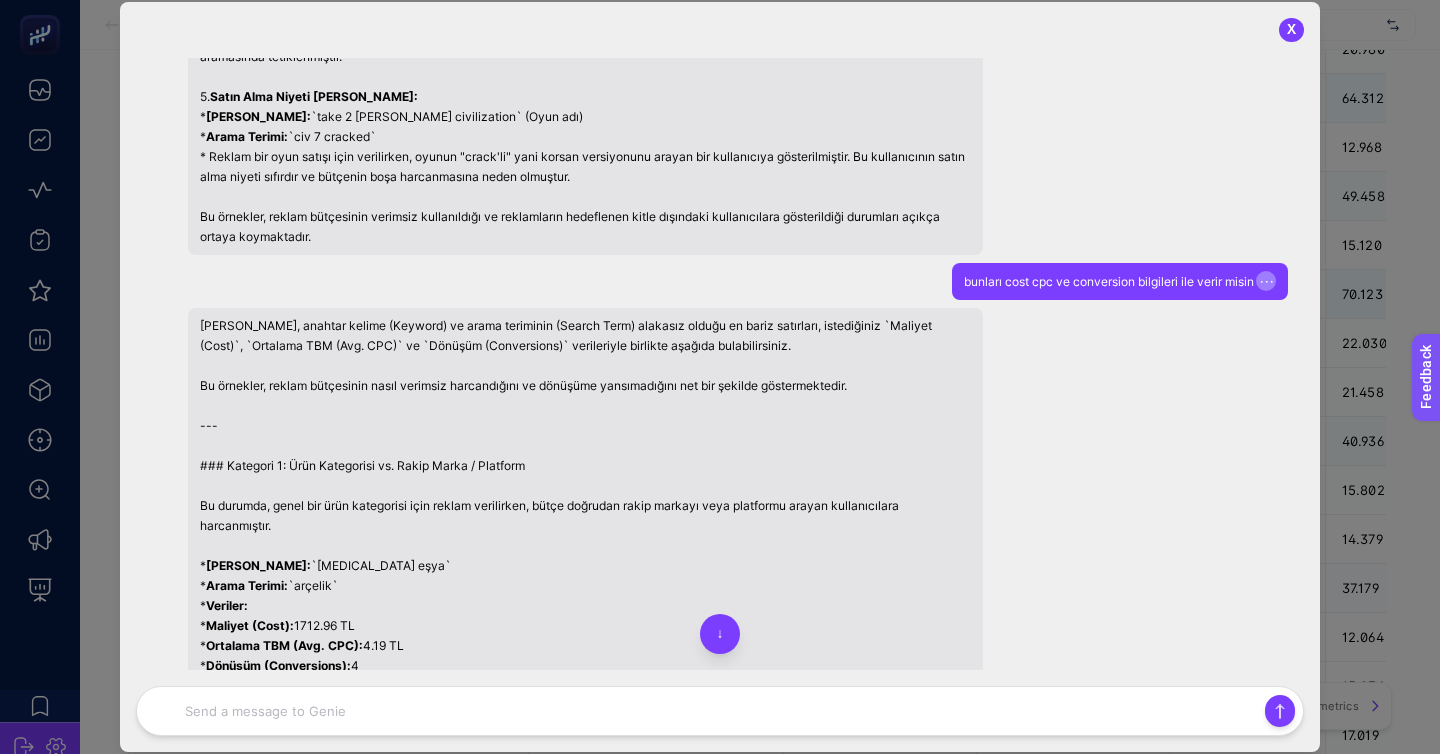scroll, scrollTop: 856, scrollLeft: 0, axis: vertical 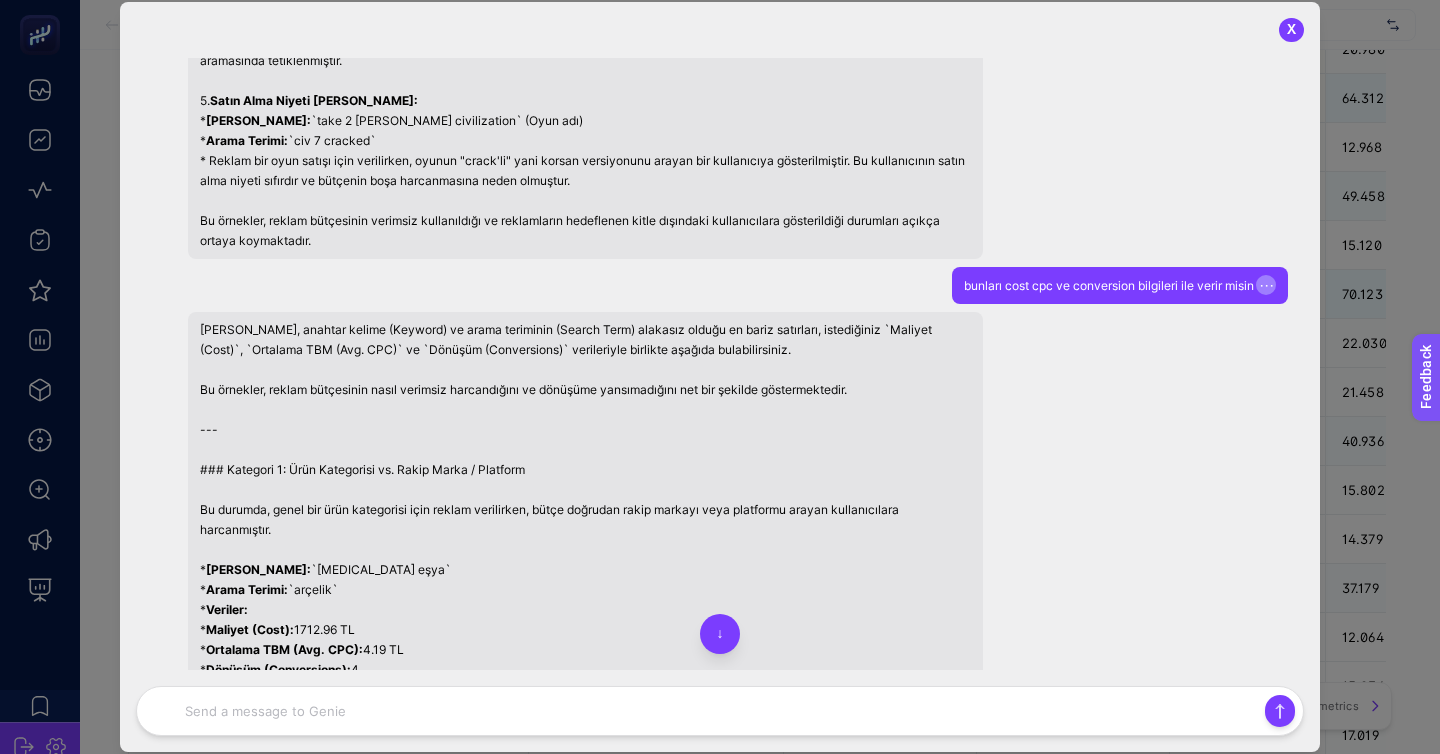 click on "X  keyword ve search termün çok alakasız olduğu satırlar var mı?  ⋯  Evet, tabloda `Keyword Text` (Anahtar Kelime) ile `Search Term` (Arama Terimi) arasında ciddi alakasızlıklar olan birden fazla satır bulunmaktadır. Bu durumlar genellikle geniş eşlemeli (broad match) anahtar kelimelerin, hedeflenmeyen ve alakasız arama sorgularını tetiklemesiyle oluşur. İşte en dikkat çekici örneklerden bazıları: 1.   Ürün Kategorisi vs. Rakip Marka:     *    Anahtar Kelime:  `beyaz eşya`     *    Arama Terimi:  `arçelik`     *   Burada genel bir kategori olan "beyaz eşya" için reklam verilirken, reklam doğrudan bir rakip marka olan "Arçelik" araması yapan kullanıcıya gösterilmiştir.     *    Anahtar Kelime:  `yenilenmiş cep telefonu`     *    Arama Terimi:  `easycep`     *   Benzer şekilde, "yenilenmiş cep telefonu" genel araması, bu alandaki rakip bir firma olan "Easycep"i arayan kullanıcıyı tetiklemiştir. 2.   Ürün vs. Alakasız Parça/Hizmet:     *    Anahtar Kelime: 3." at bounding box center (720, 377) 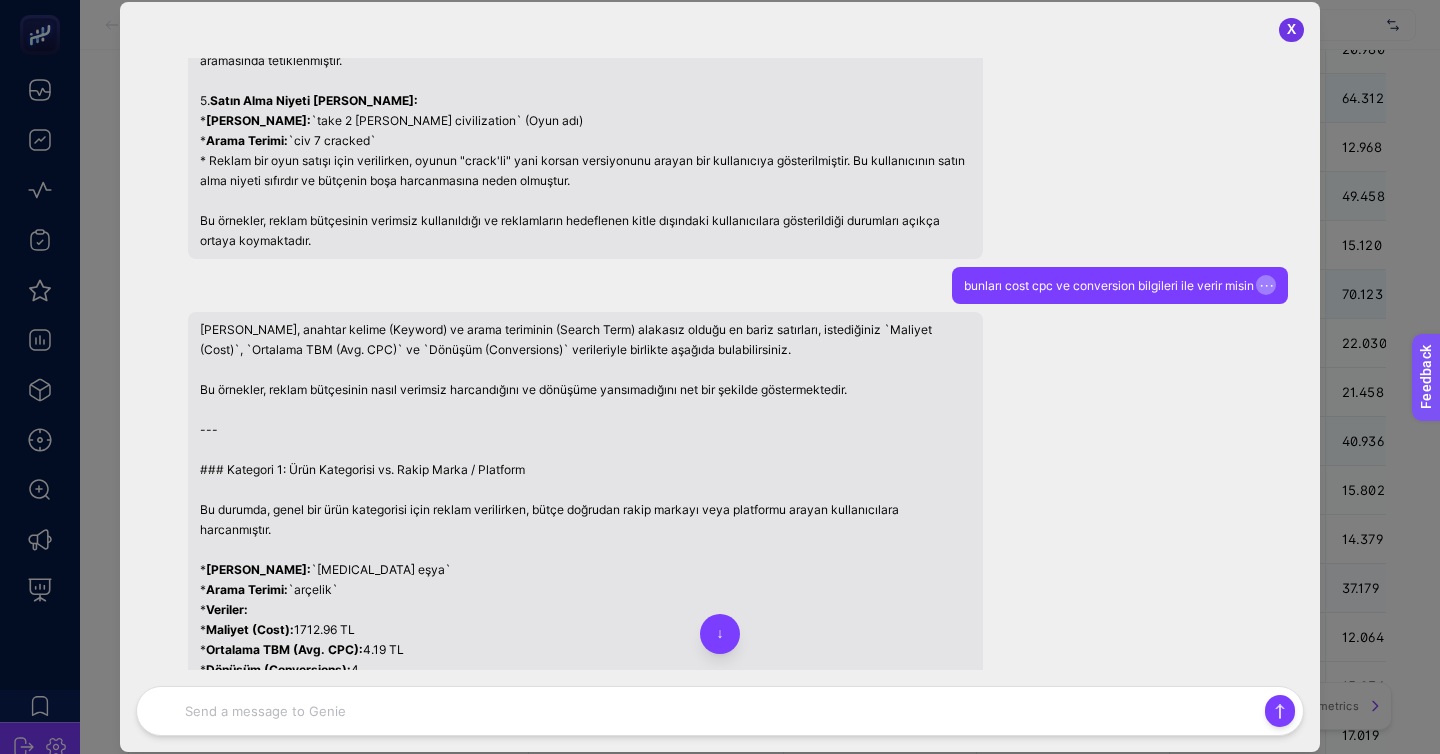 click on "X" at bounding box center (1291, 30) 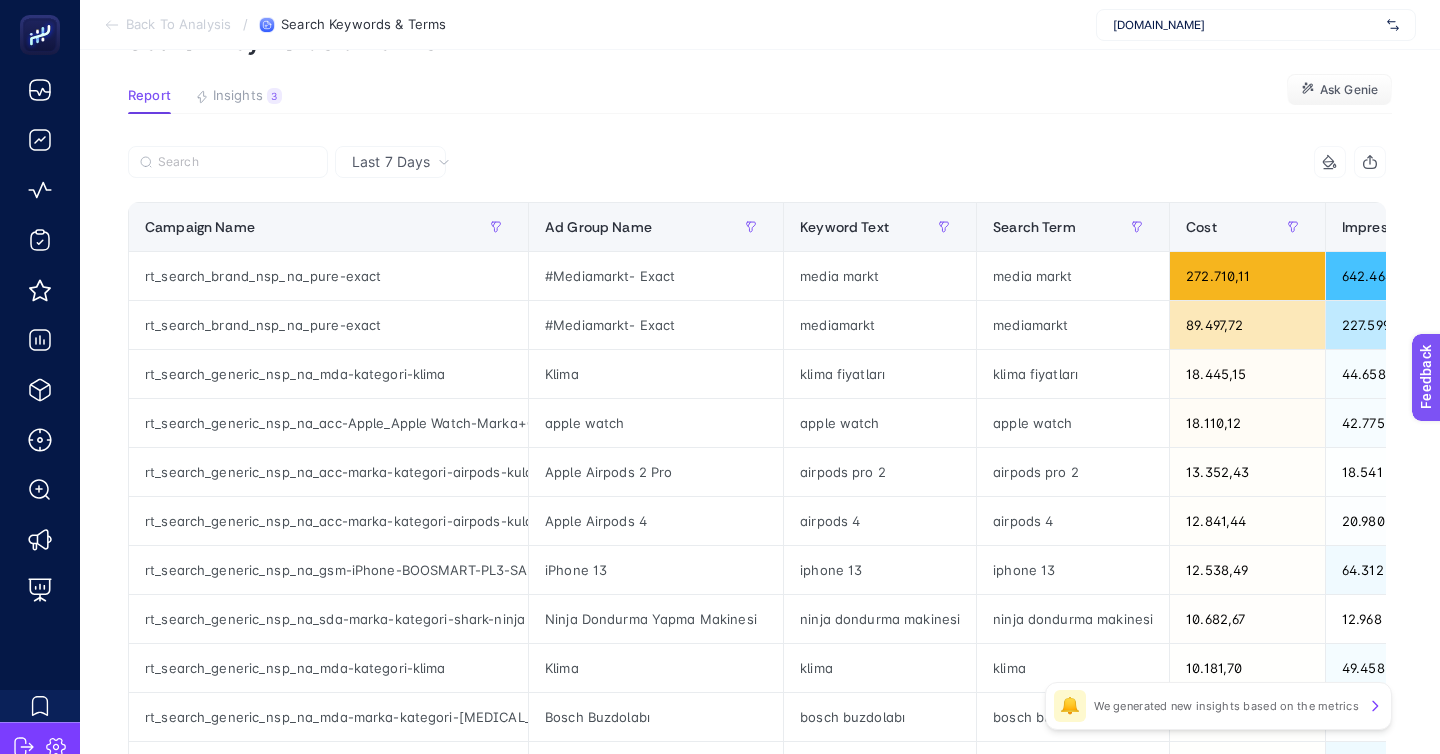 scroll, scrollTop: 0, scrollLeft: 0, axis: both 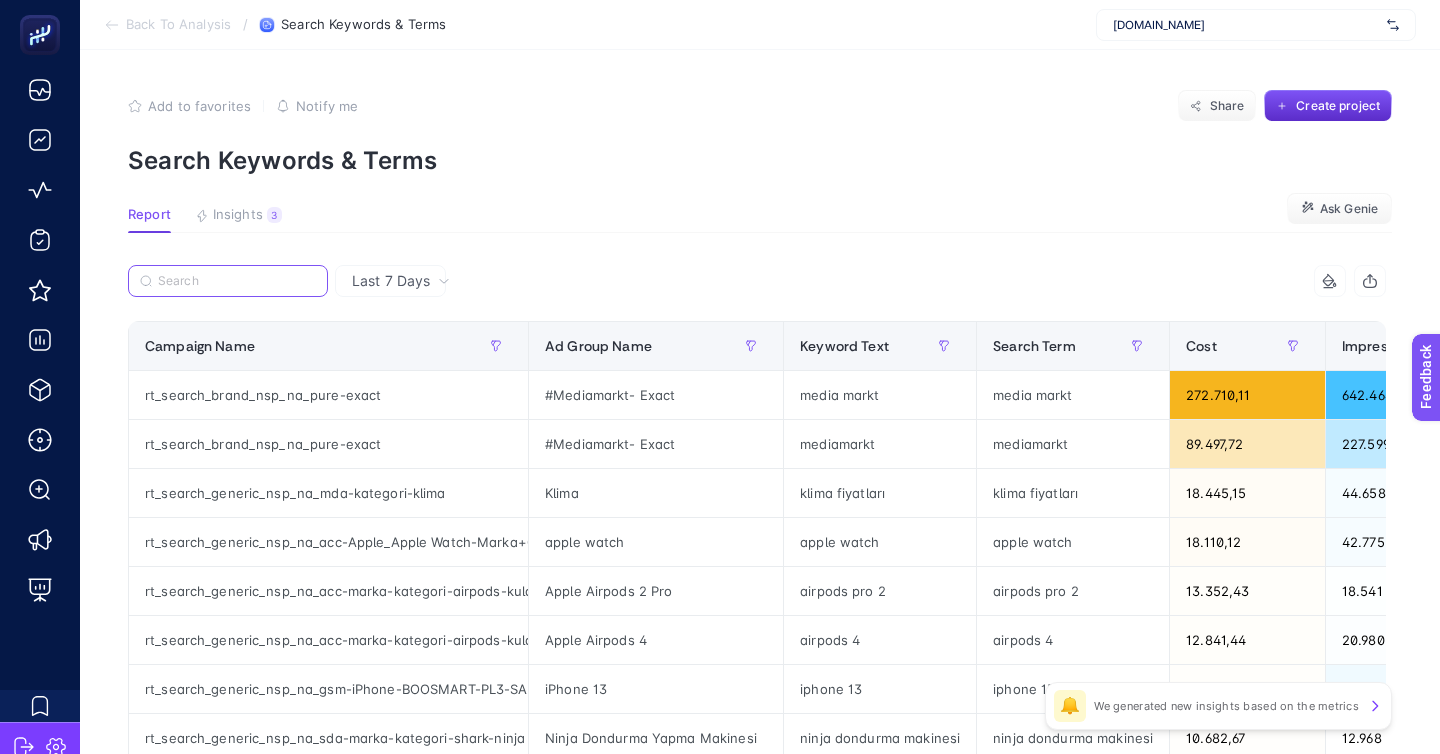 click at bounding box center [237, 281] 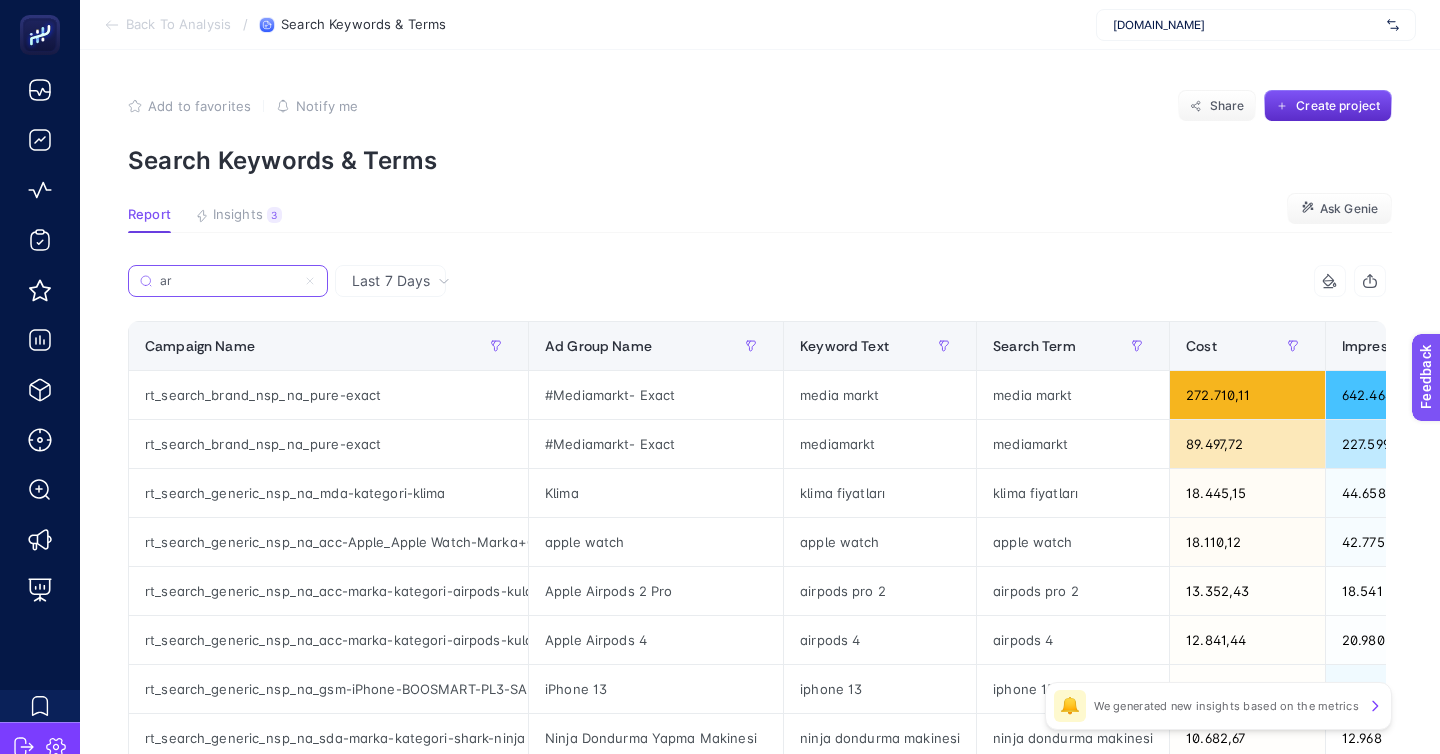 type on "a" 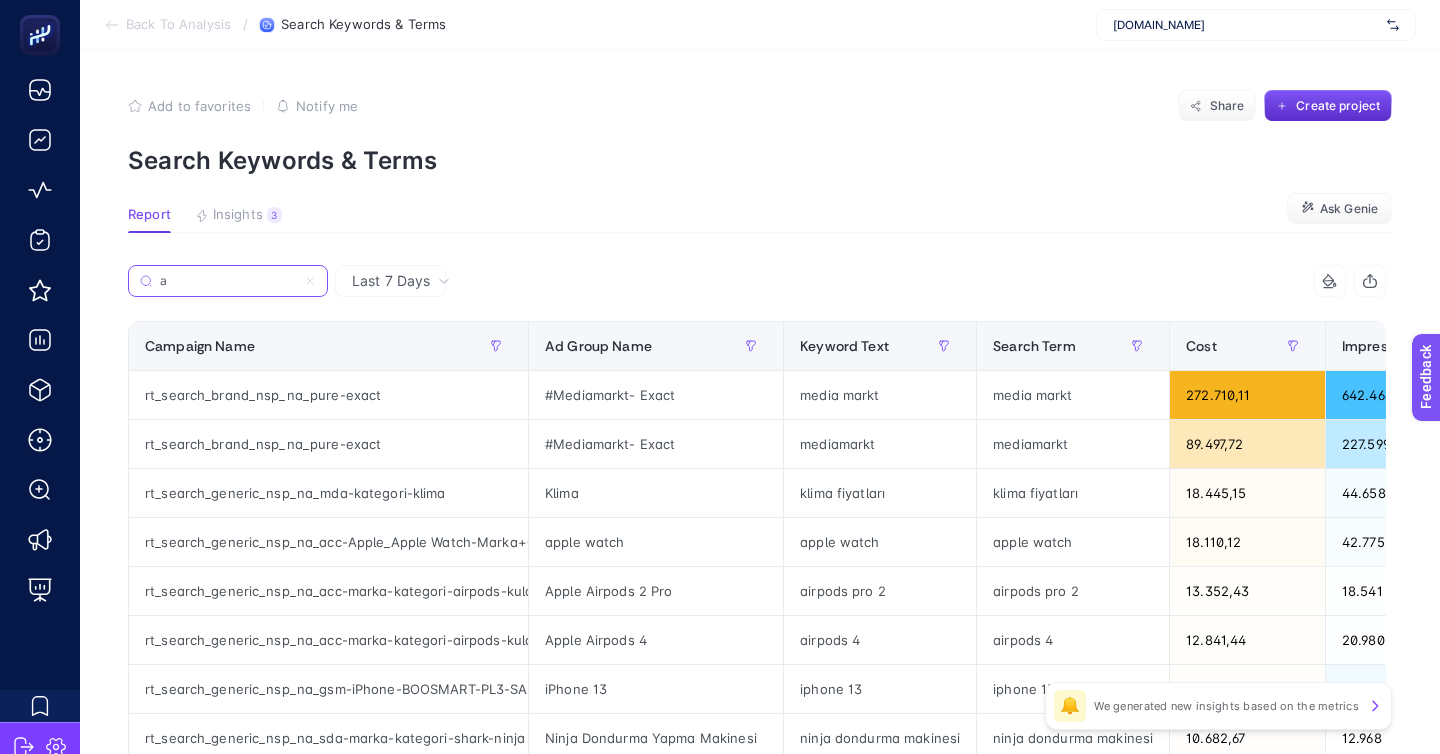 type 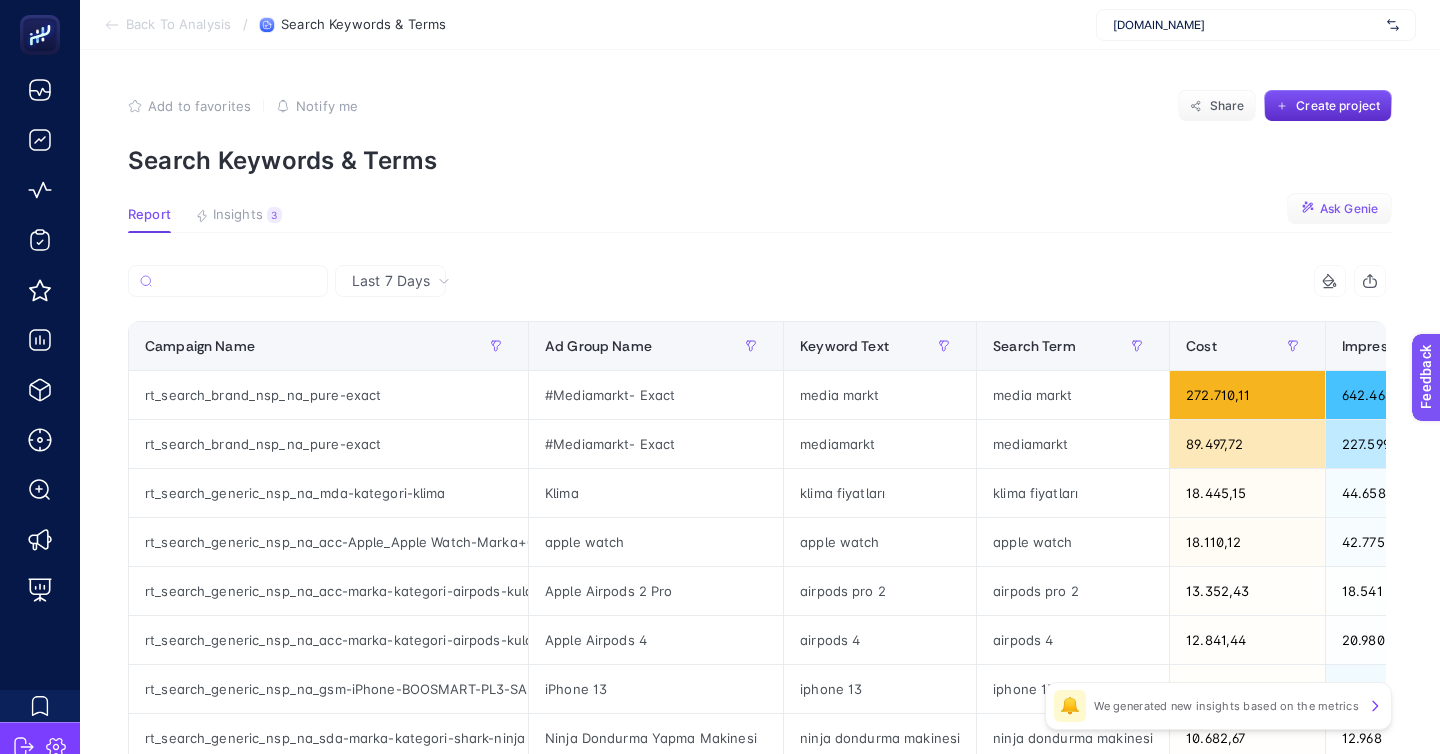 click on "Ask Genie" 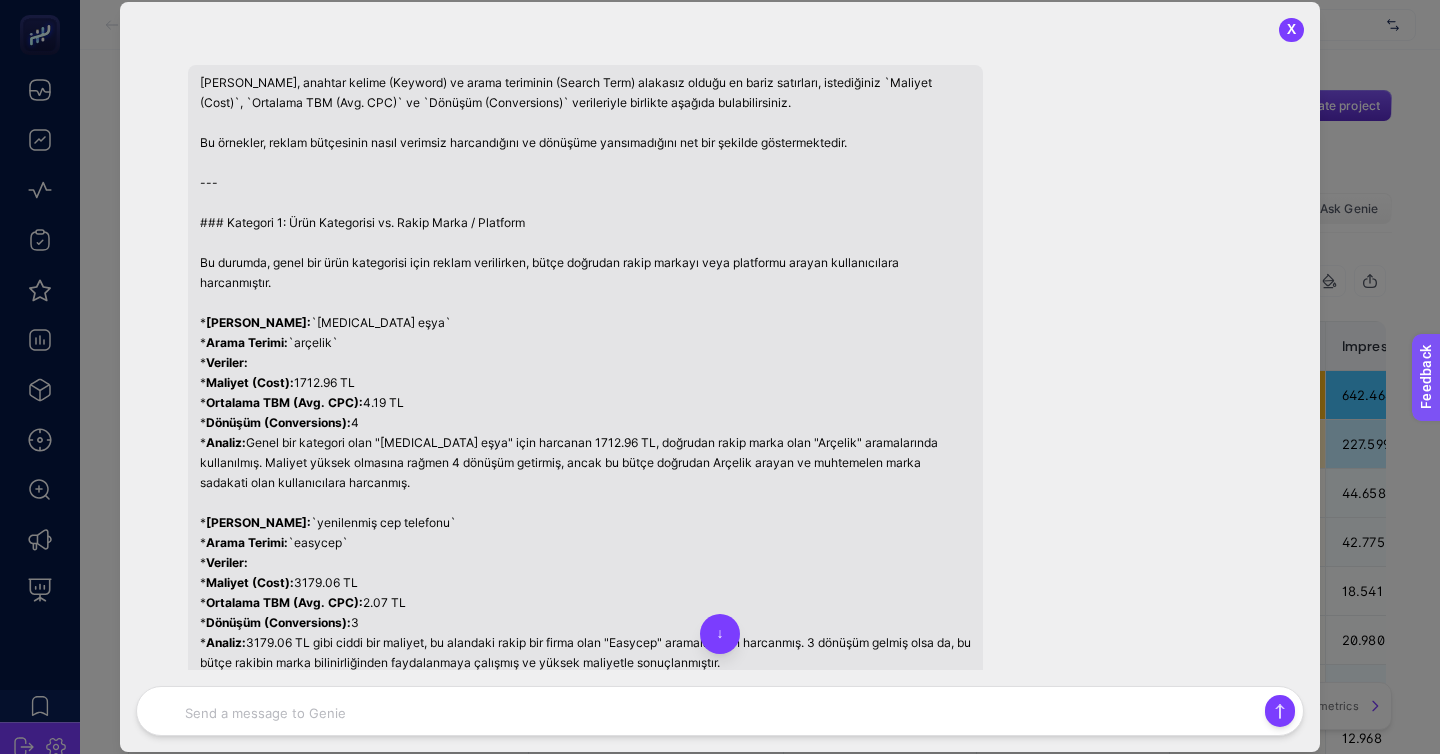 scroll, scrollTop: 1106, scrollLeft: 0, axis: vertical 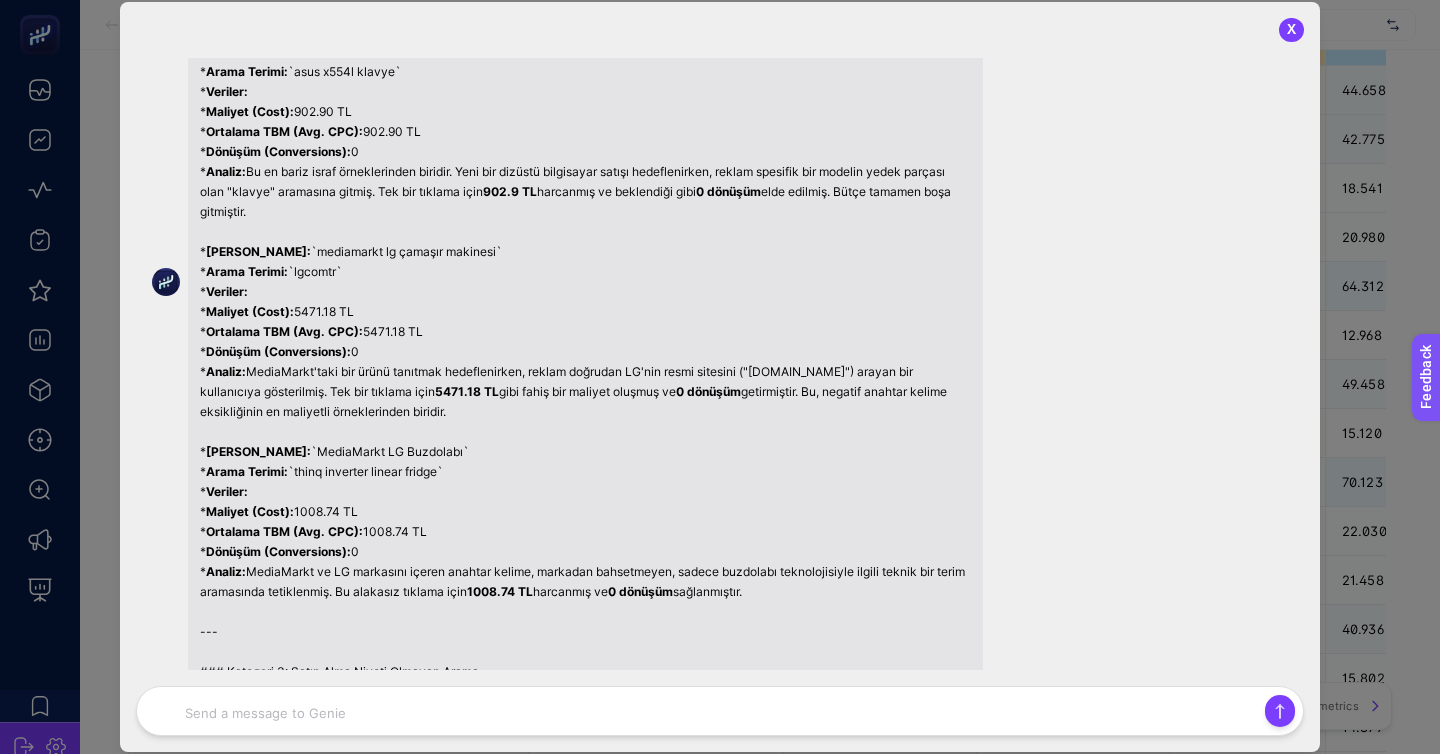 click on "Elbette, anahtar kelime (Keyword) ve arama teriminin (Search Term) alakasız olduğu en bariz satırları, istediğiniz `Maliyet (Cost)`, `Ortalama TBM (Avg. CPC)` ve `Dönüşüm (Conversions)` verileriyle birlikte aşağıda bulabilirsiniz. Bu örnekler, reklam bütçesinin nasıl verimsiz harcandığını ve dönüşüme yansımadığını net bir şekilde göstermektedir. --- ### Kategori 1: Ürün Kategorisi vs. Rakip Marka / Platform Bu durumda, genel bir ürün kategorisi için reklam verilirken, bütçe doğrudan rakip markayı veya platformu arayan kullanıcılara harcanmıştır. *    Anahtar Kelime:  `beyaz eşya` *    Arama Terimi:  `arçelik`     *    Veriler:         *    Maliyet (Cost):  1712.96 TL         *    Ortalama TBM (Avg. CPC):  4.19 TL         *    Dönüşüm (Conversions):  4     *    Analiz: *    Anahtar Kelime:  `yenilenmiş cep telefonu` *    Arama Terimi:  `easycep`     *    Veriler:         *    Maliyet (Cost):  3179.06 TL         *    Ortalama TBM (Avg. CPC):  2.07 TL  3 ---  0" at bounding box center (585, 282) 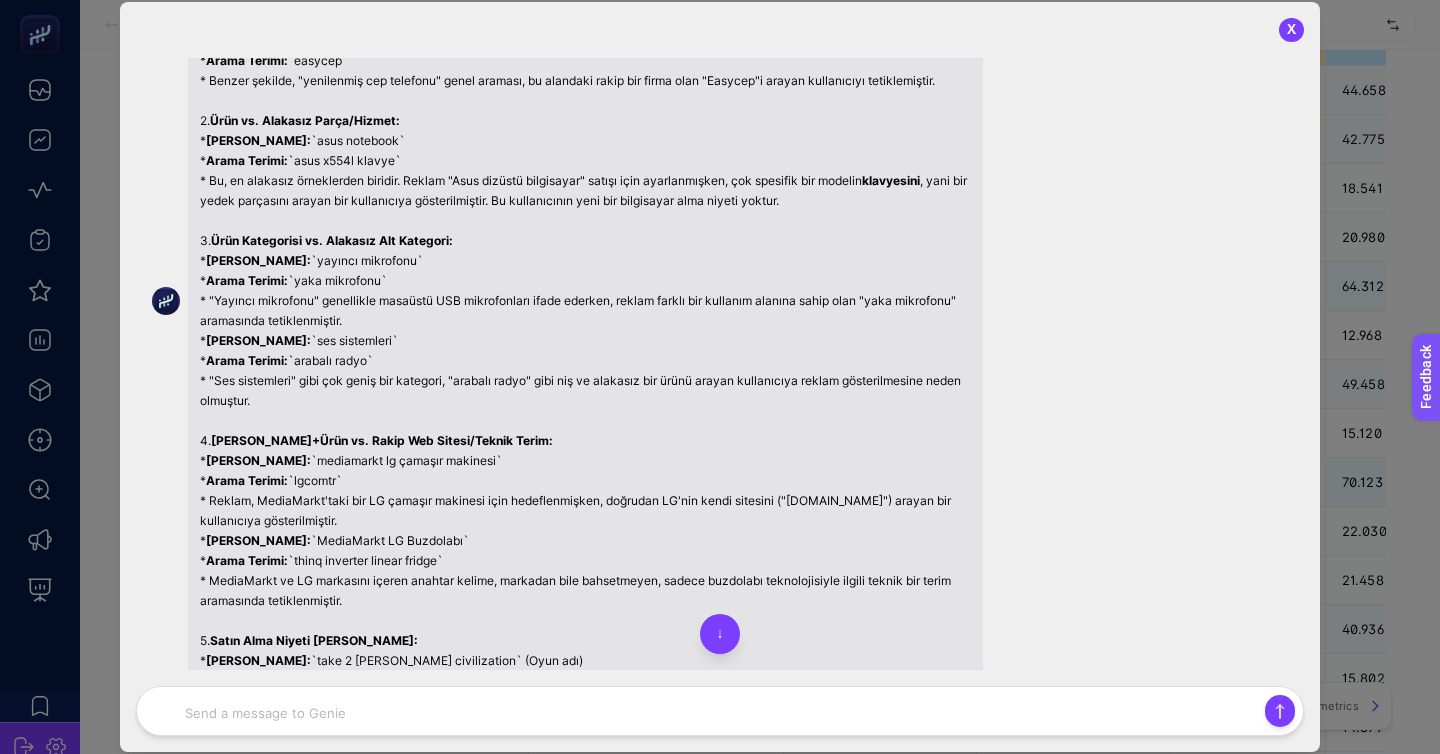 scroll, scrollTop: 0, scrollLeft: 0, axis: both 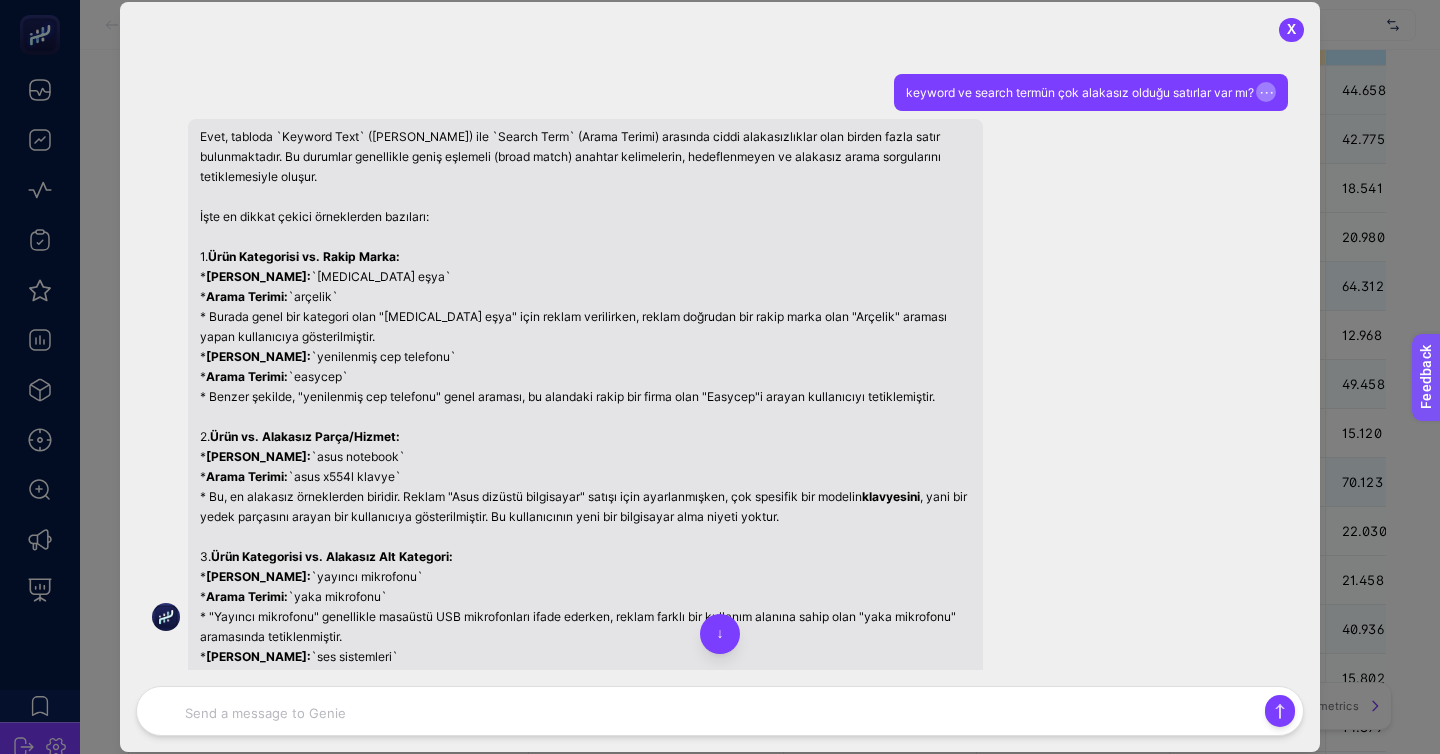 click on "keyword ve search termün çok alakasız olduğu satırlar var mı?  ⋯" at bounding box center [1091, 92] 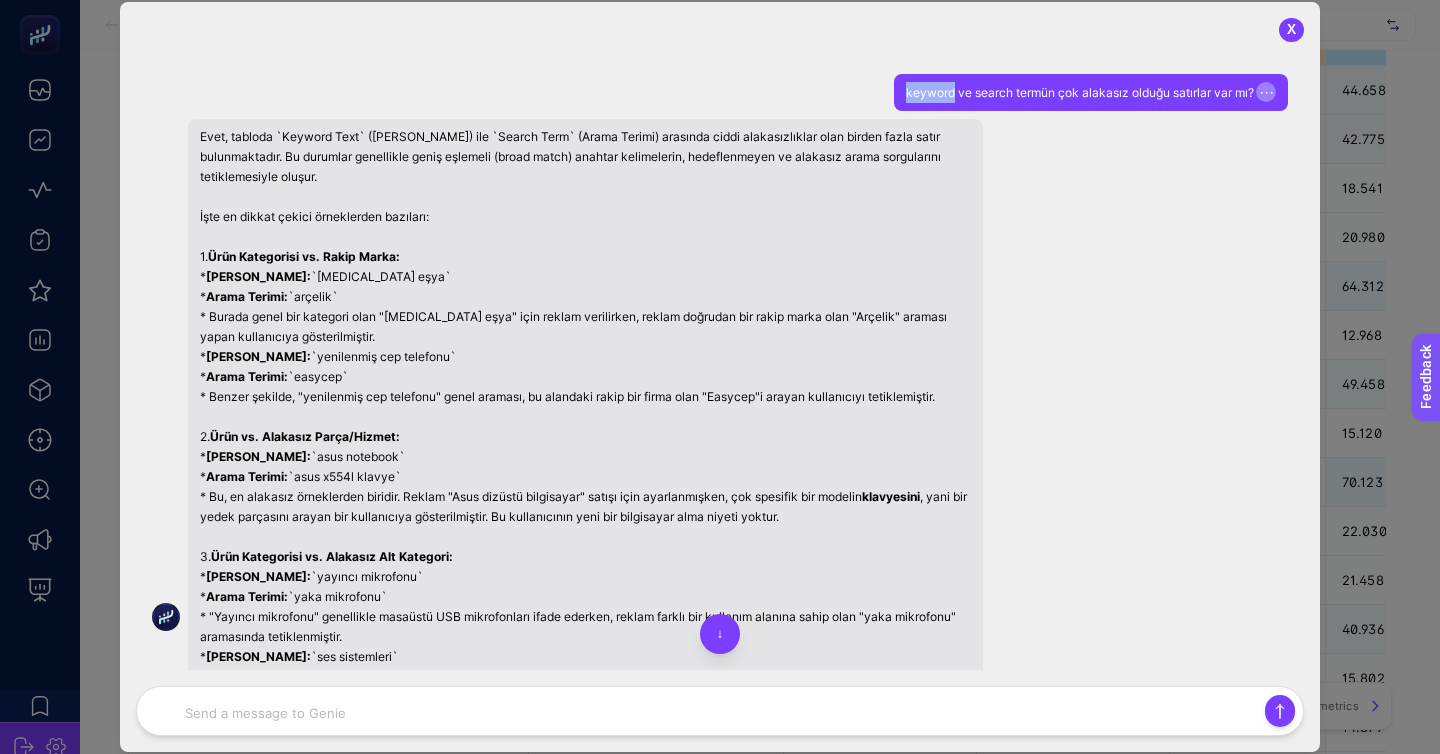 click on "keyword ve search termün çok alakasız olduğu satırlar var mı?  ⋯" at bounding box center (1091, 92) 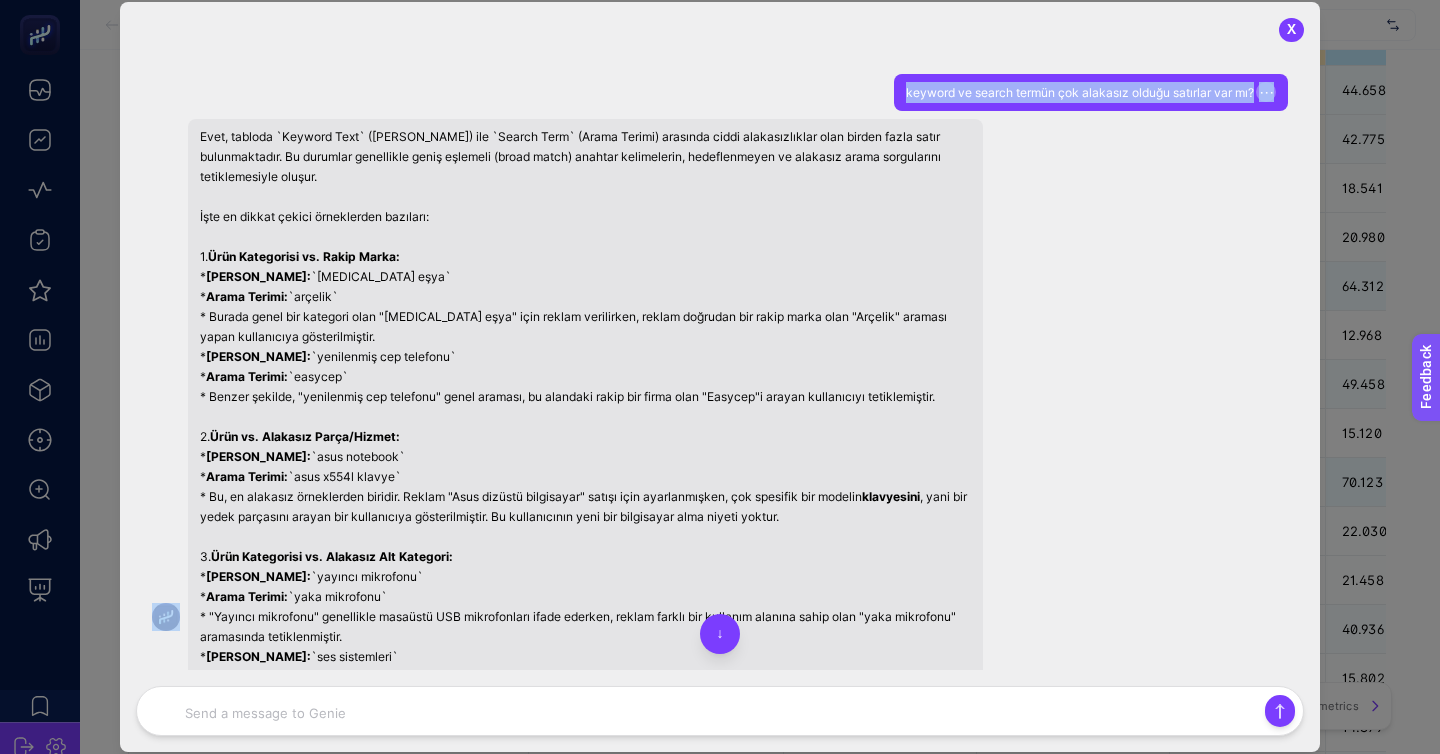 click on "keyword ve search termün çok alakasız olduğu satırlar var mı?  ⋯" at bounding box center [1091, 92] 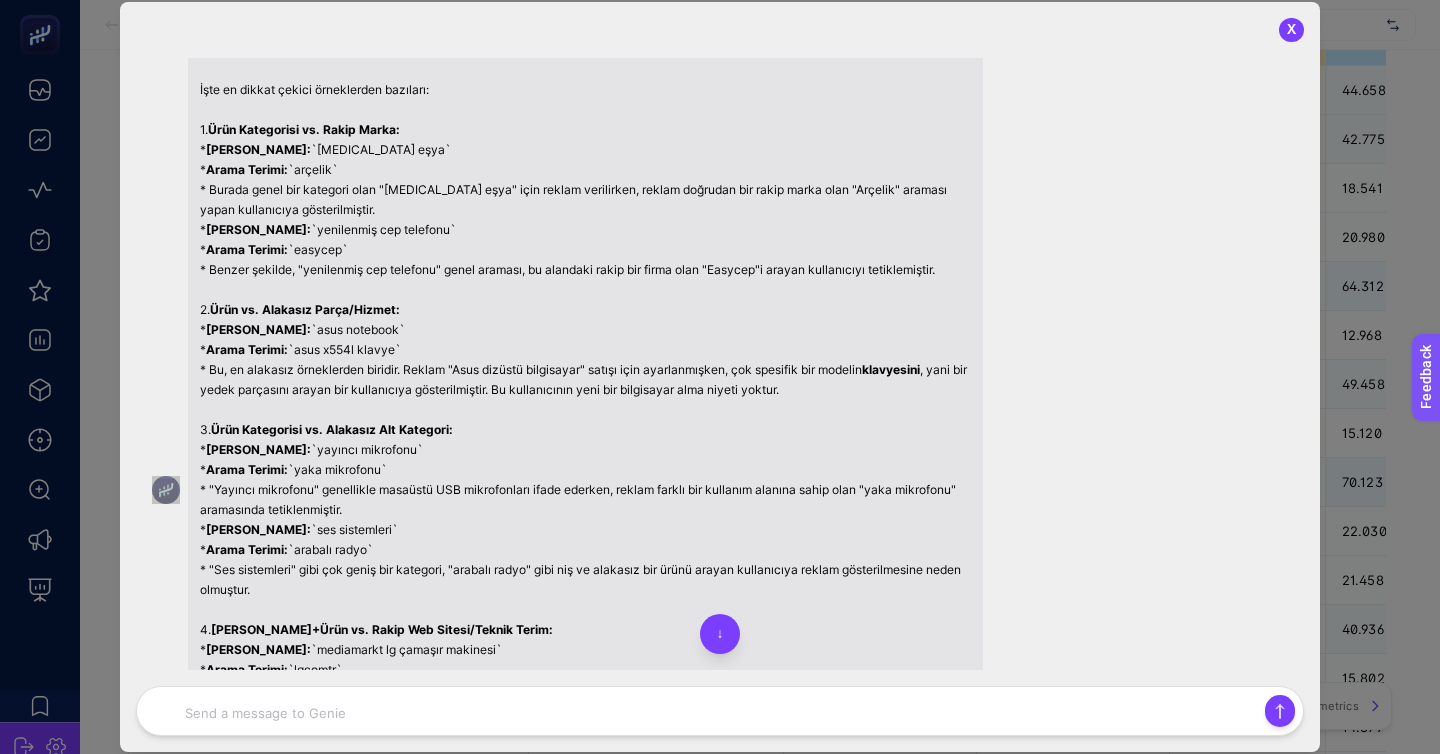 scroll, scrollTop: 130, scrollLeft: 0, axis: vertical 